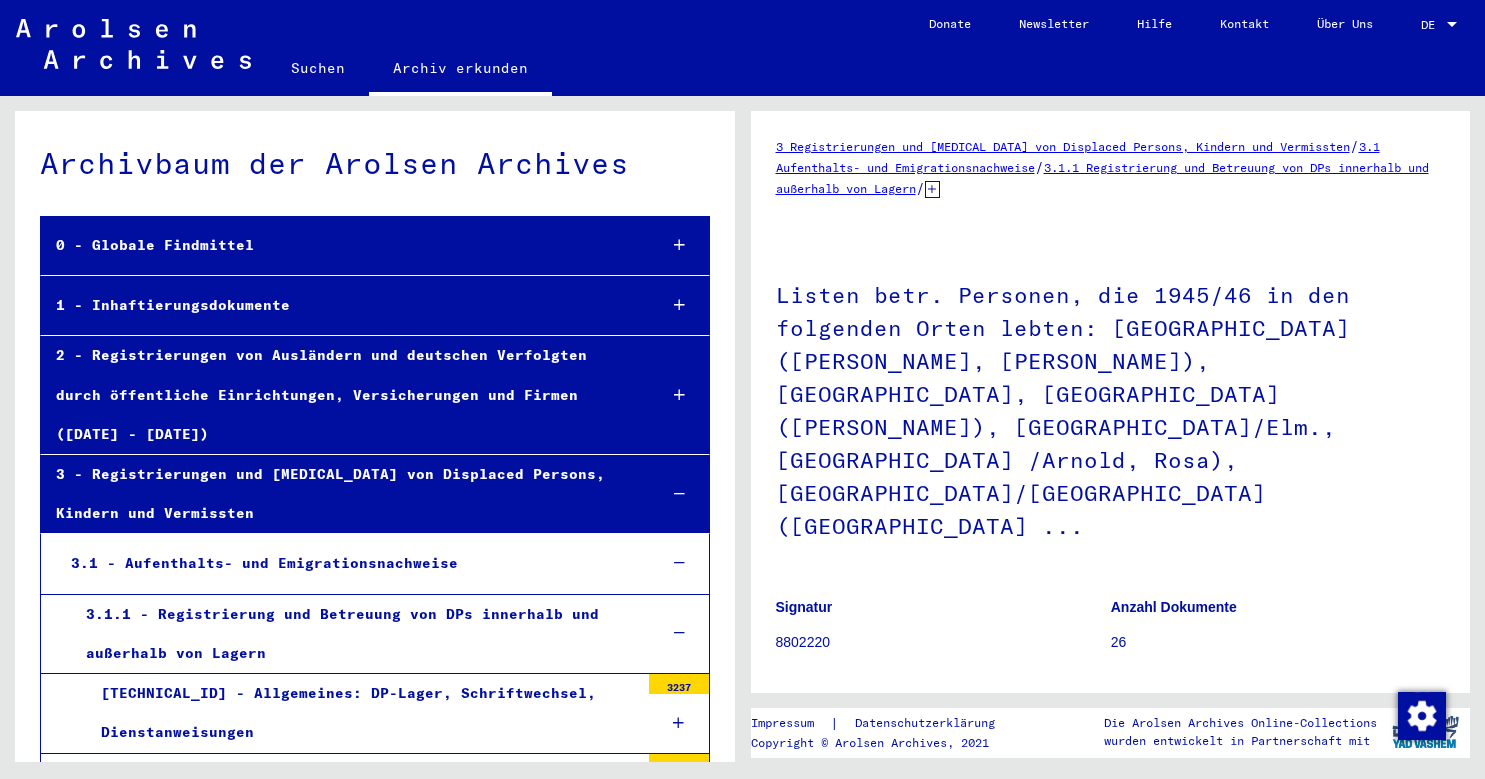 scroll, scrollTop: 0, scrollLeft: 0, axis: both 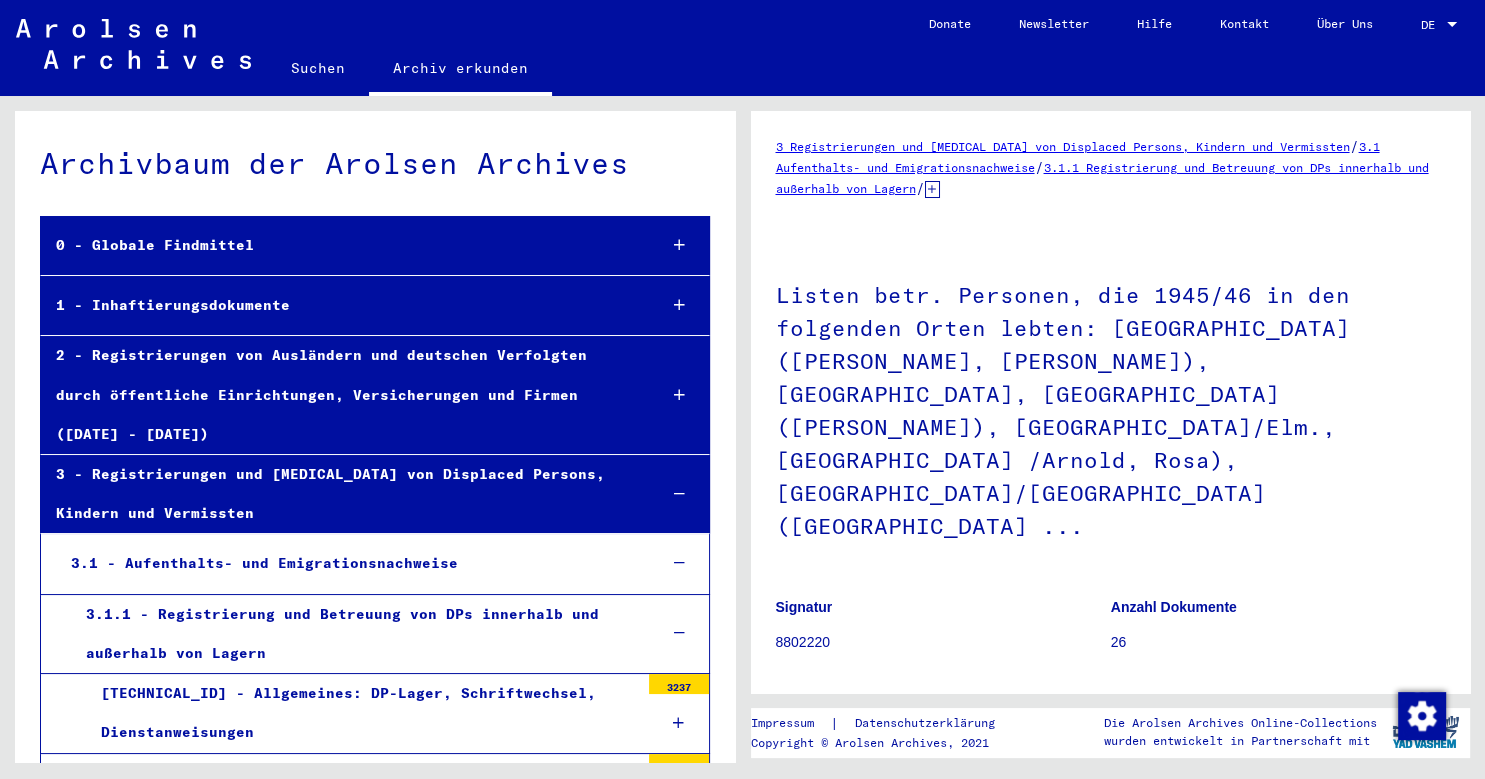 click on "Zeige alle Metadaten" 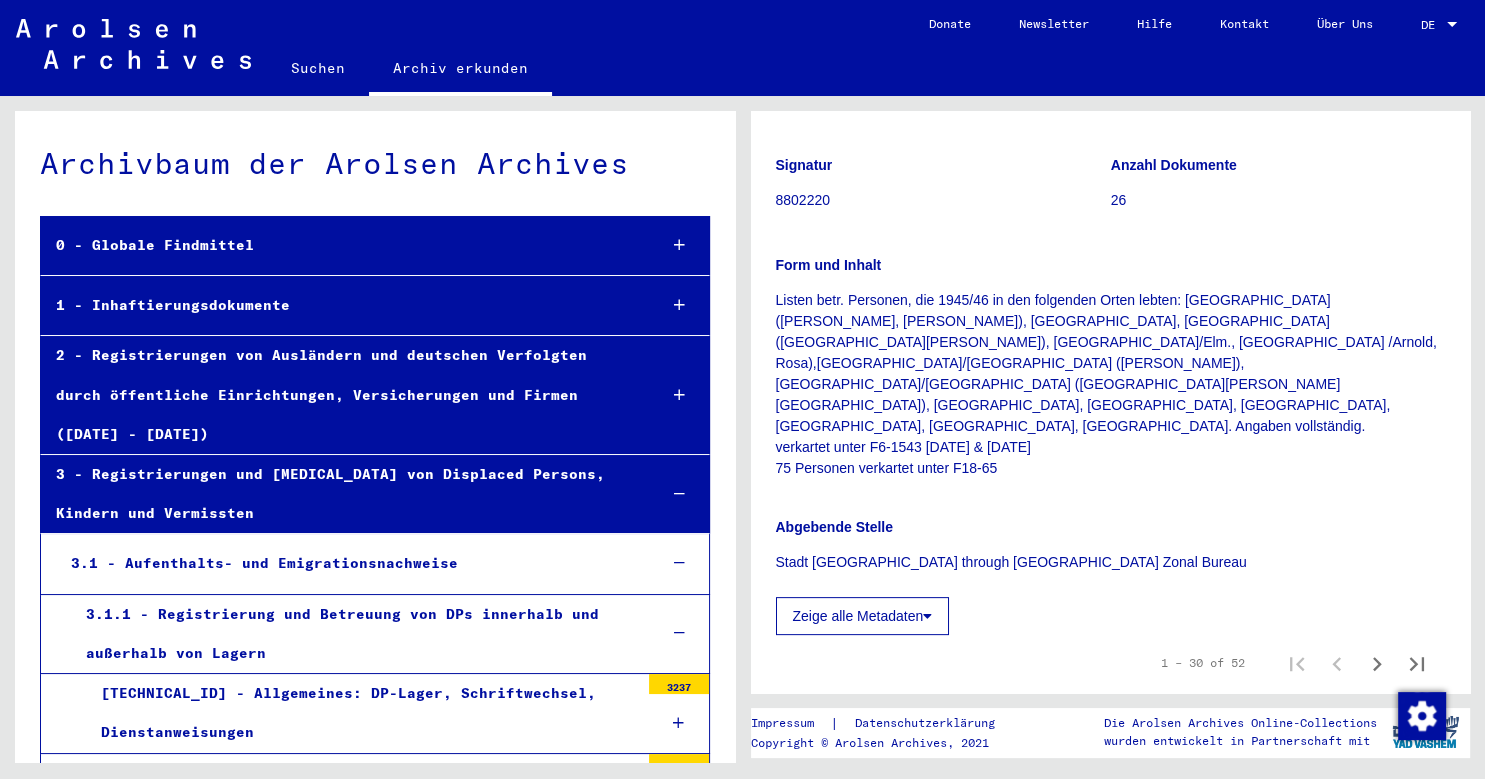 click 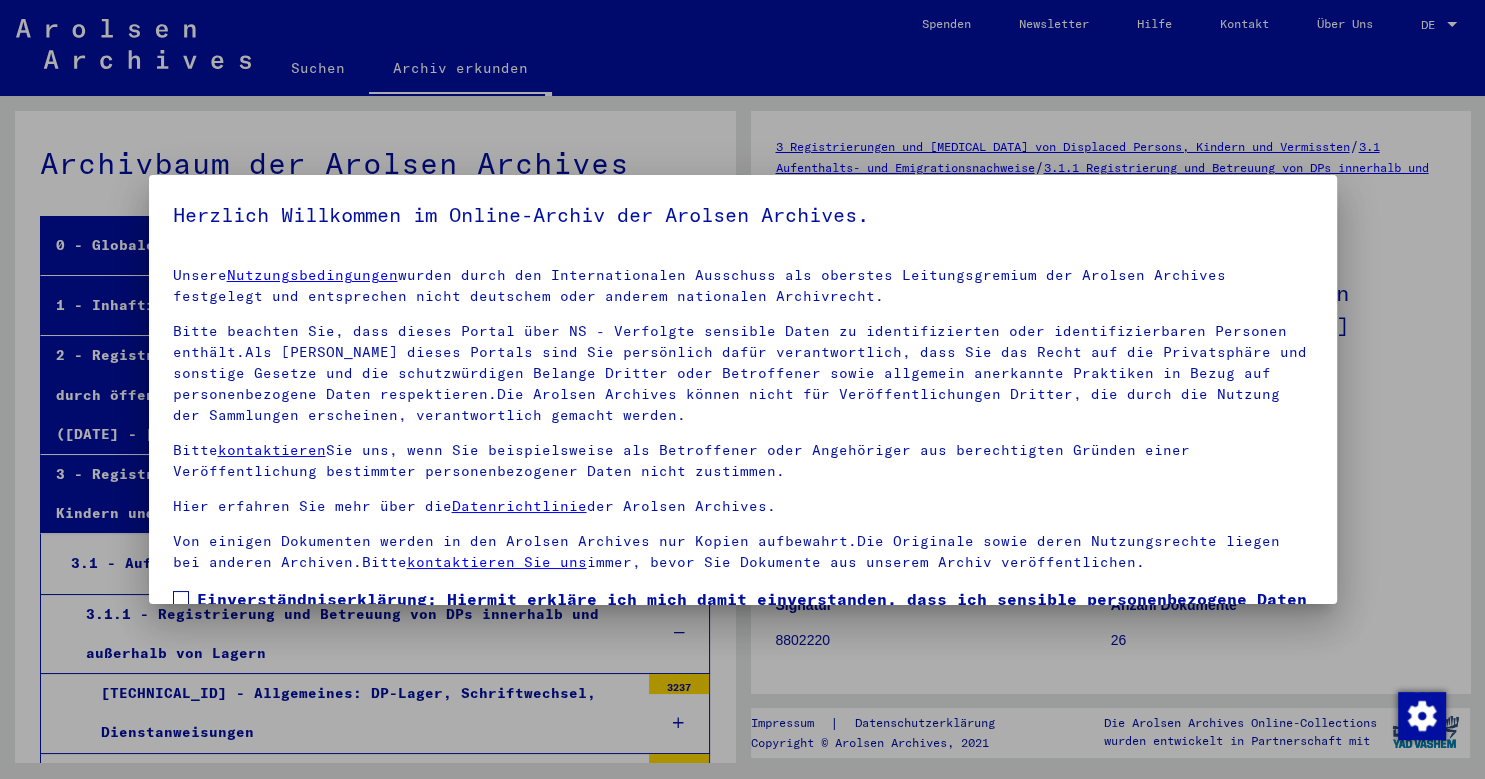 scroll, scrollTop: 151, scrollLeft: 0, axis: vertical 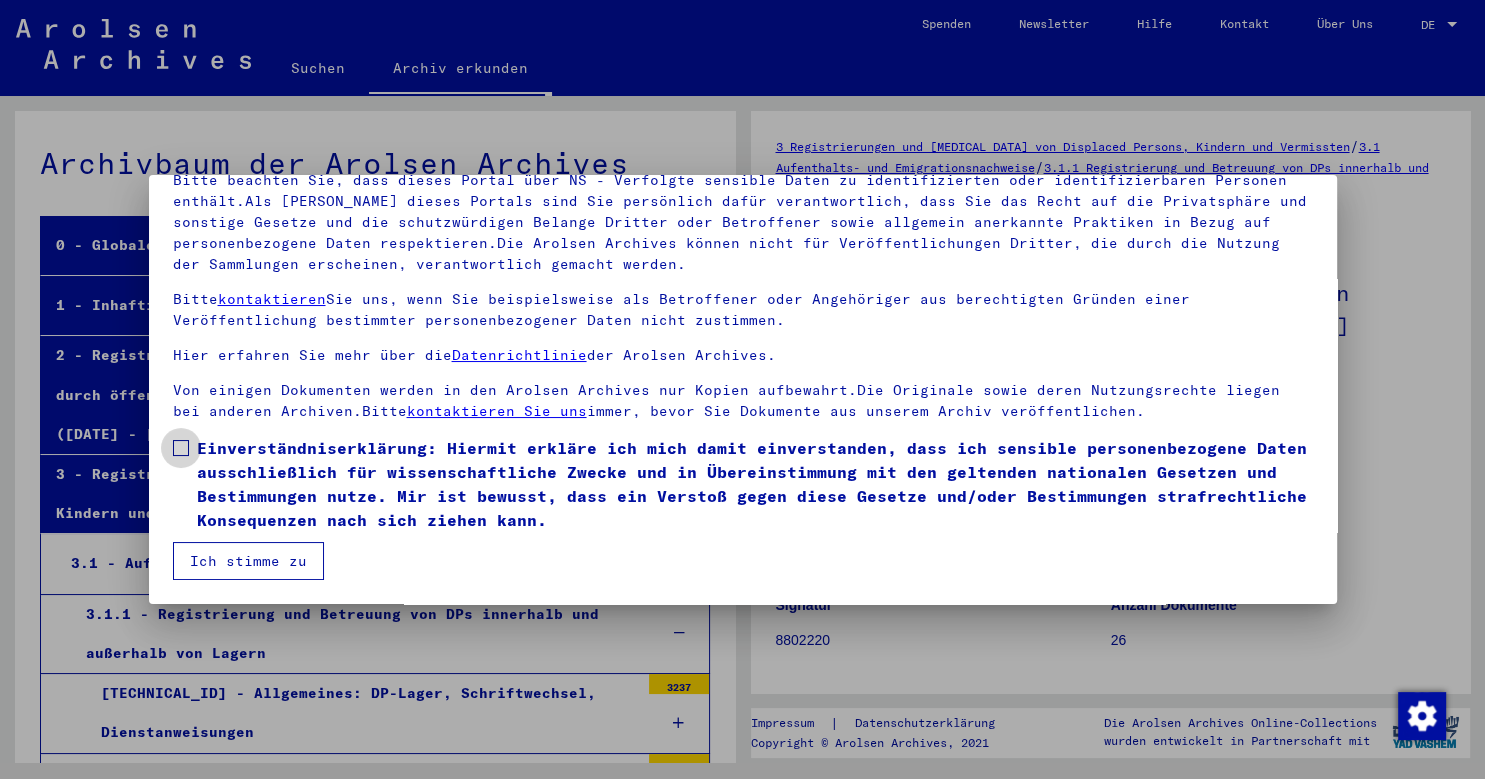 click at bounding box center (181, 448) 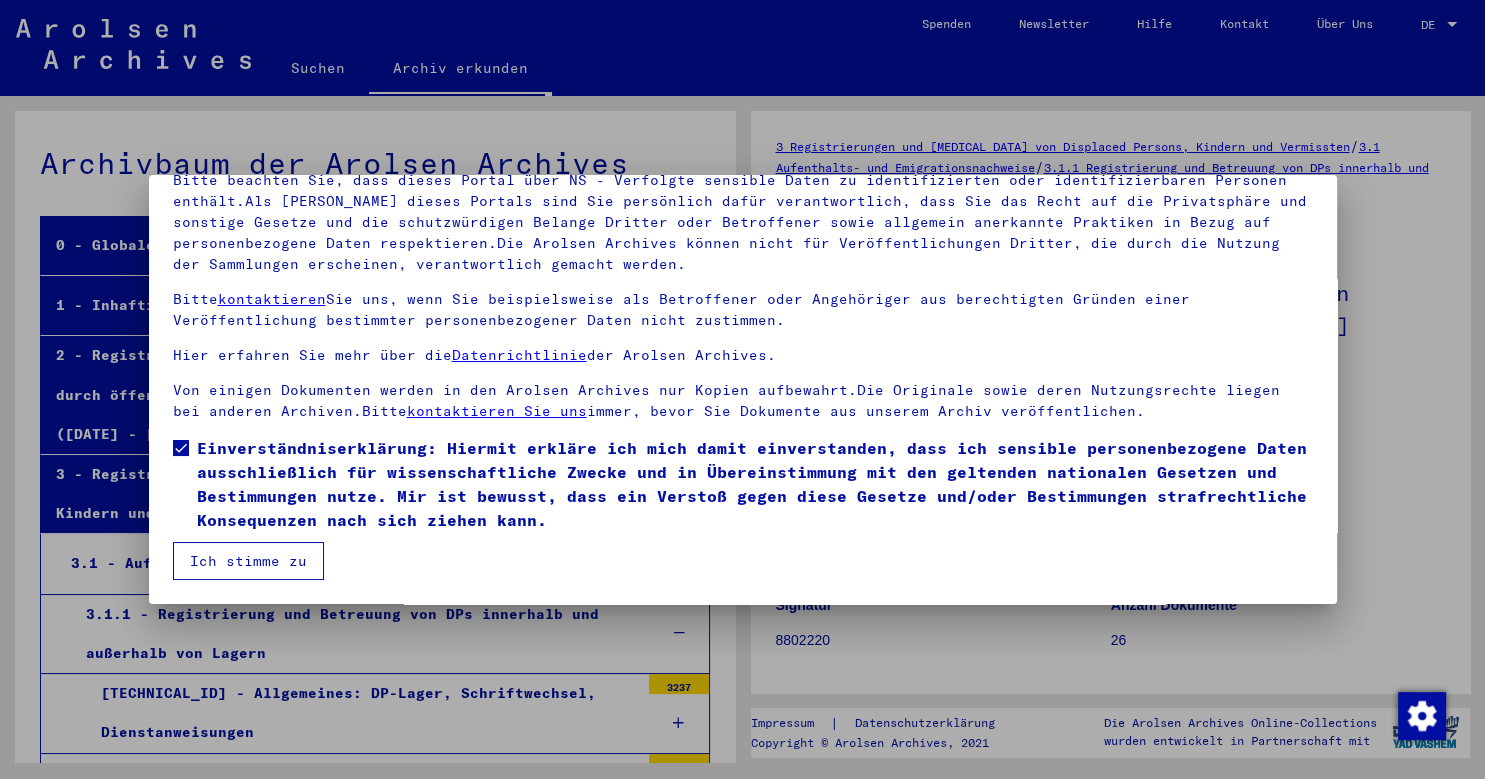 click on "Ich stimme zu" at bounding box center [248, 561] 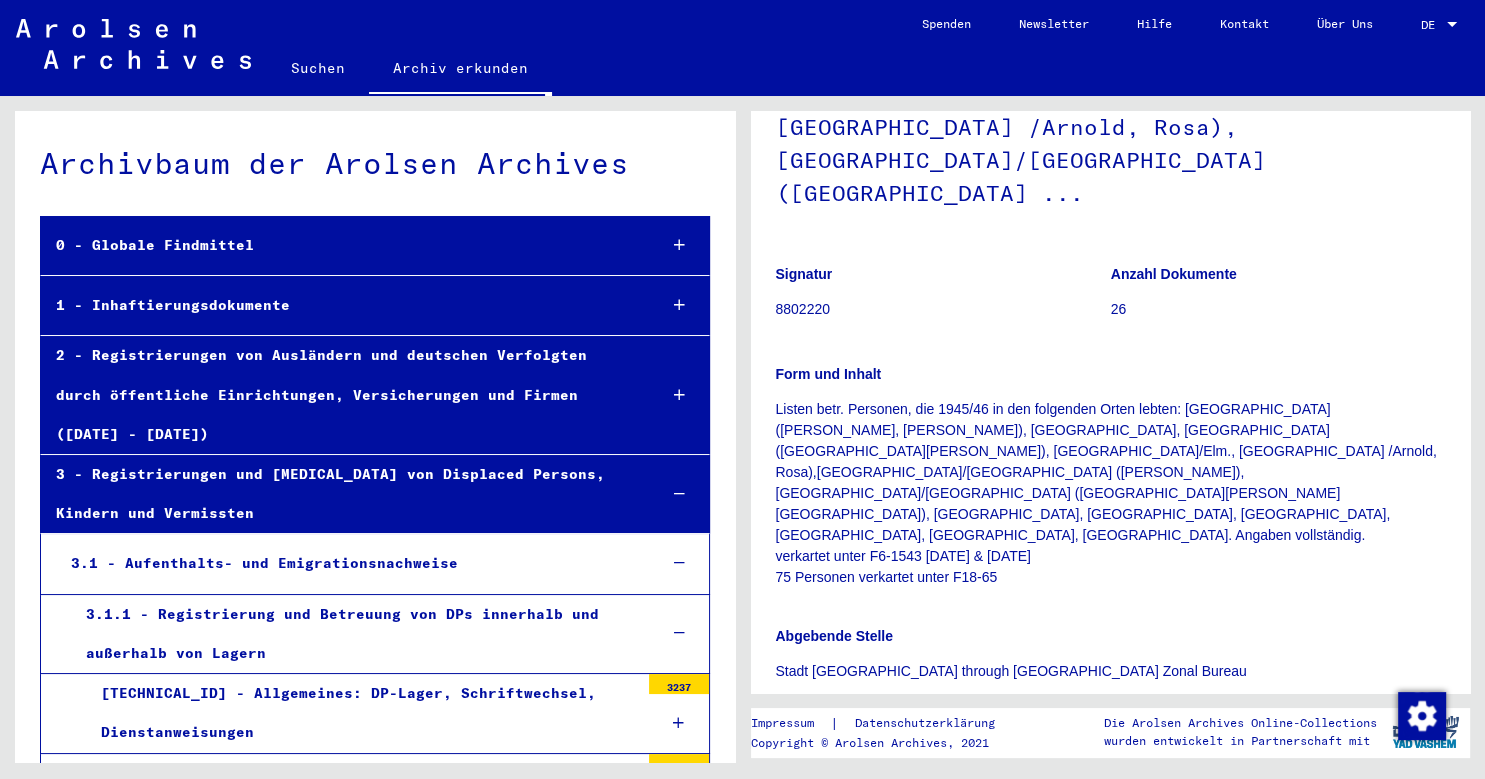 scroll, scrollTop: 552, scrollLeft: 0, axis: vertical 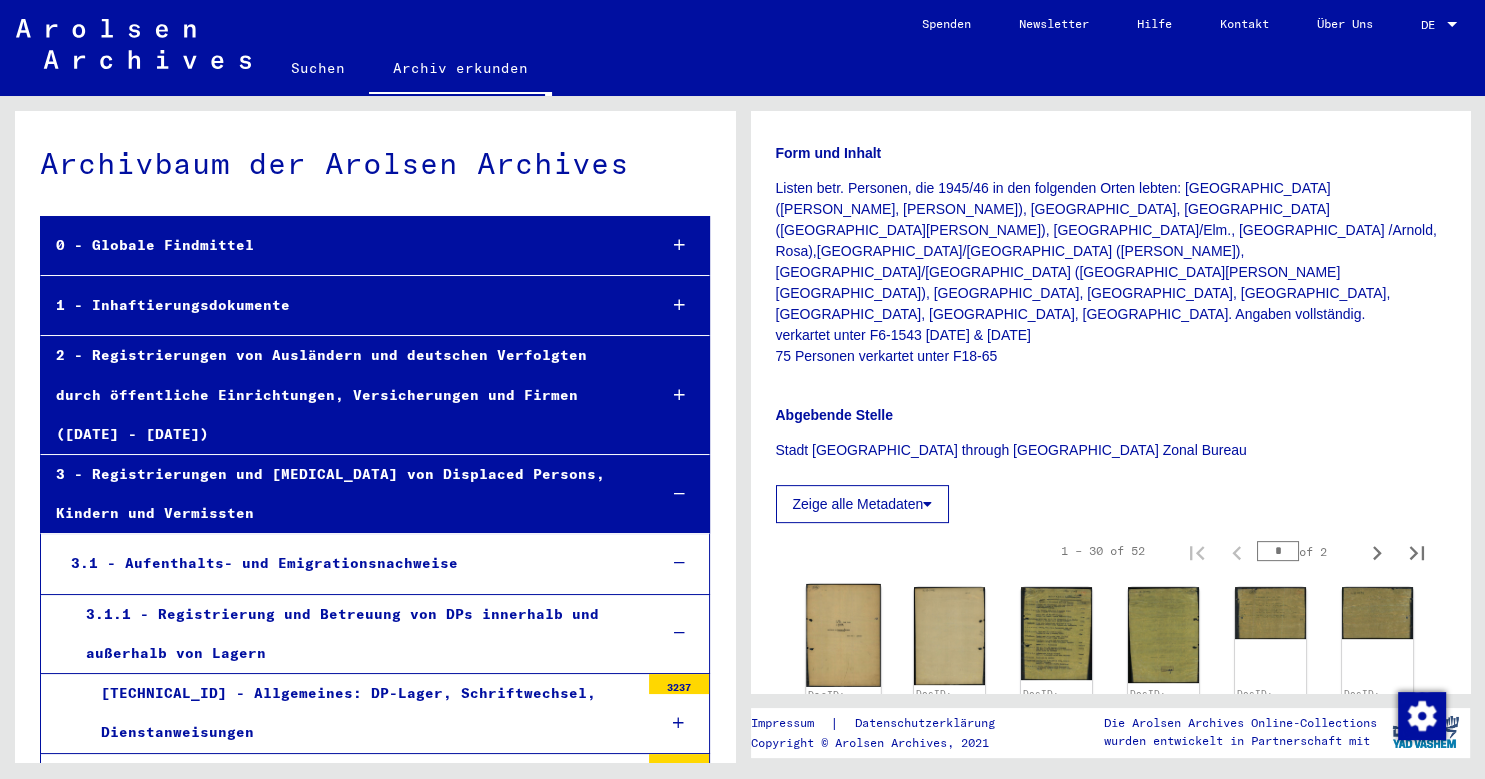 click 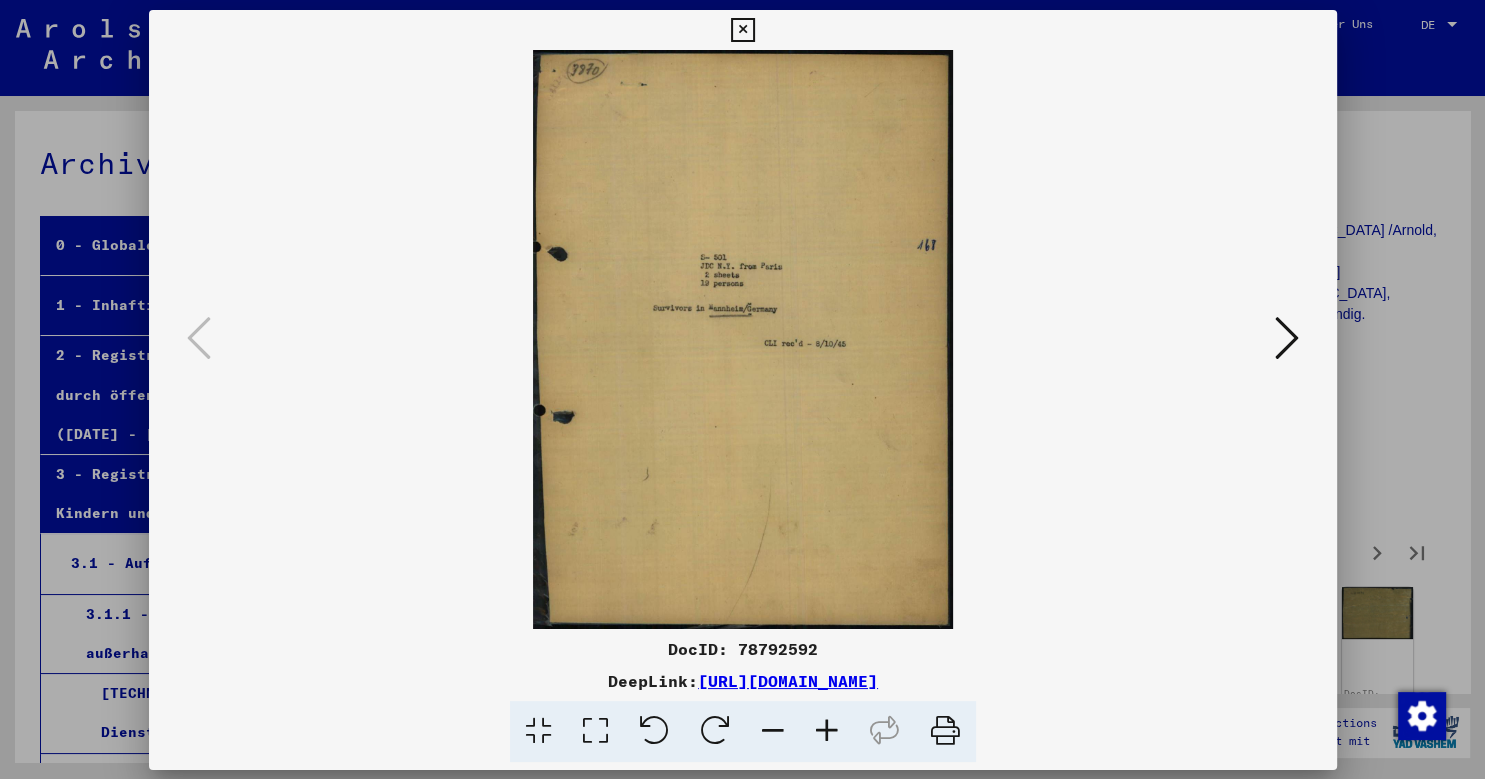 click at bounding box center (743, 339) 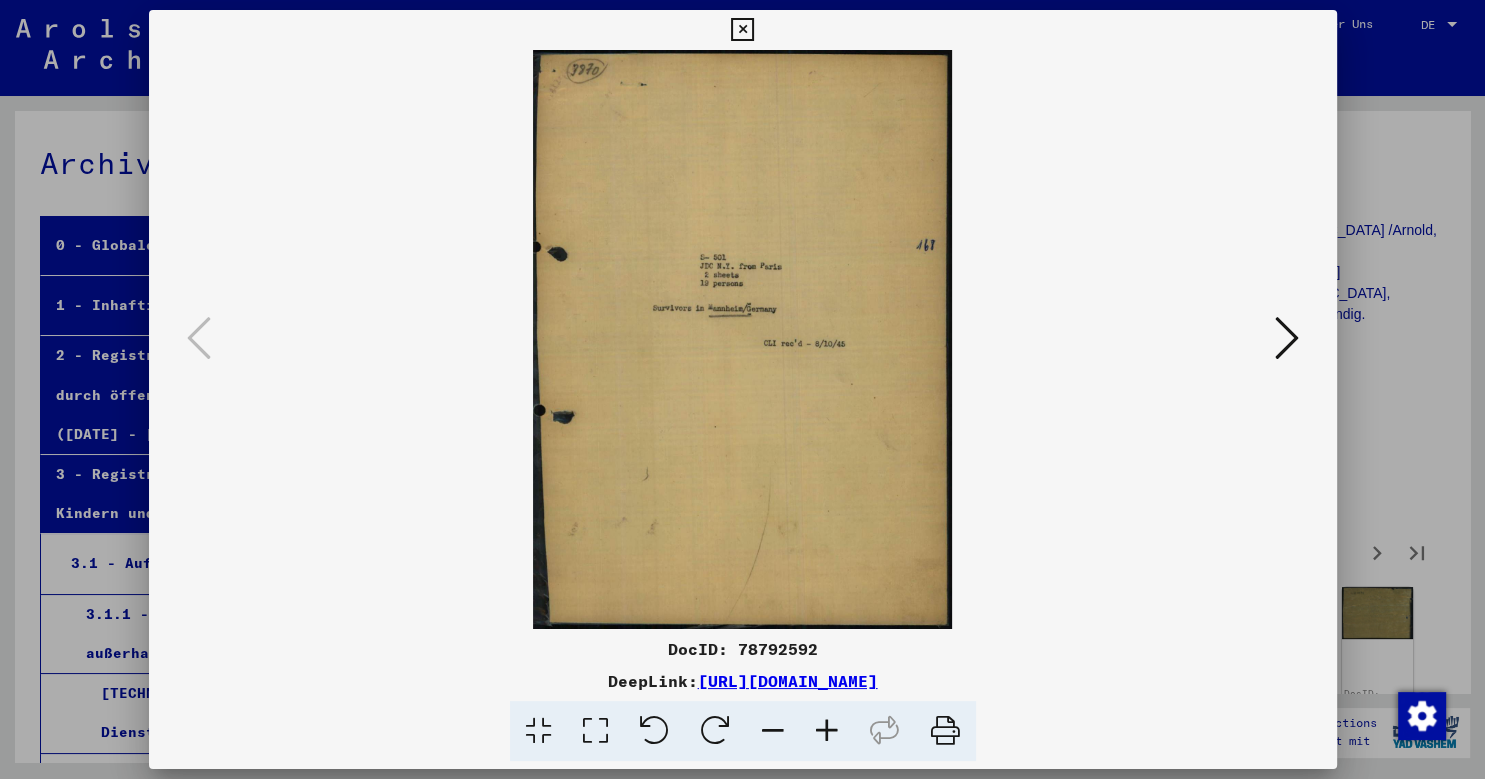 click at bounding box center [1287, 338] 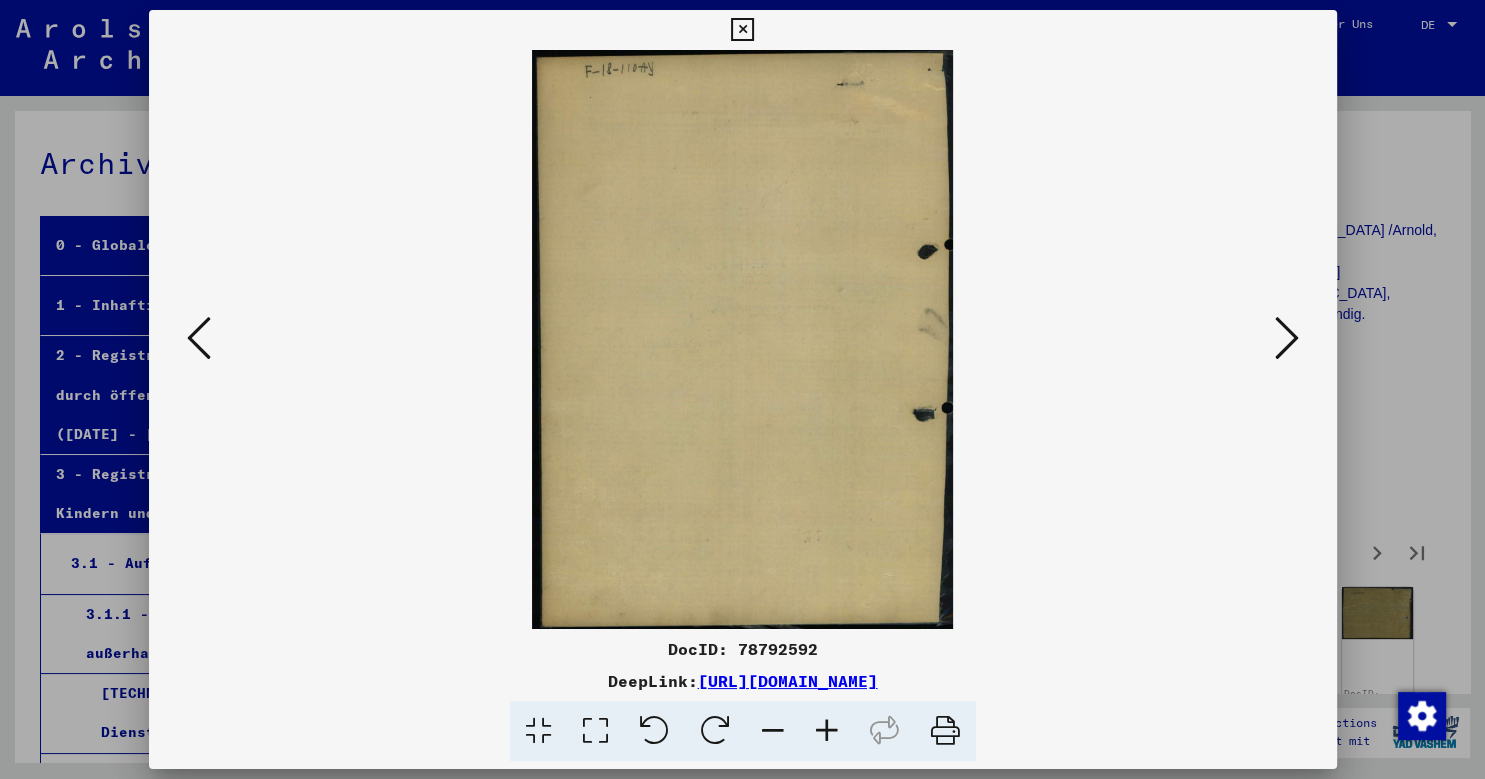 click at bounding box center (1287, 338) 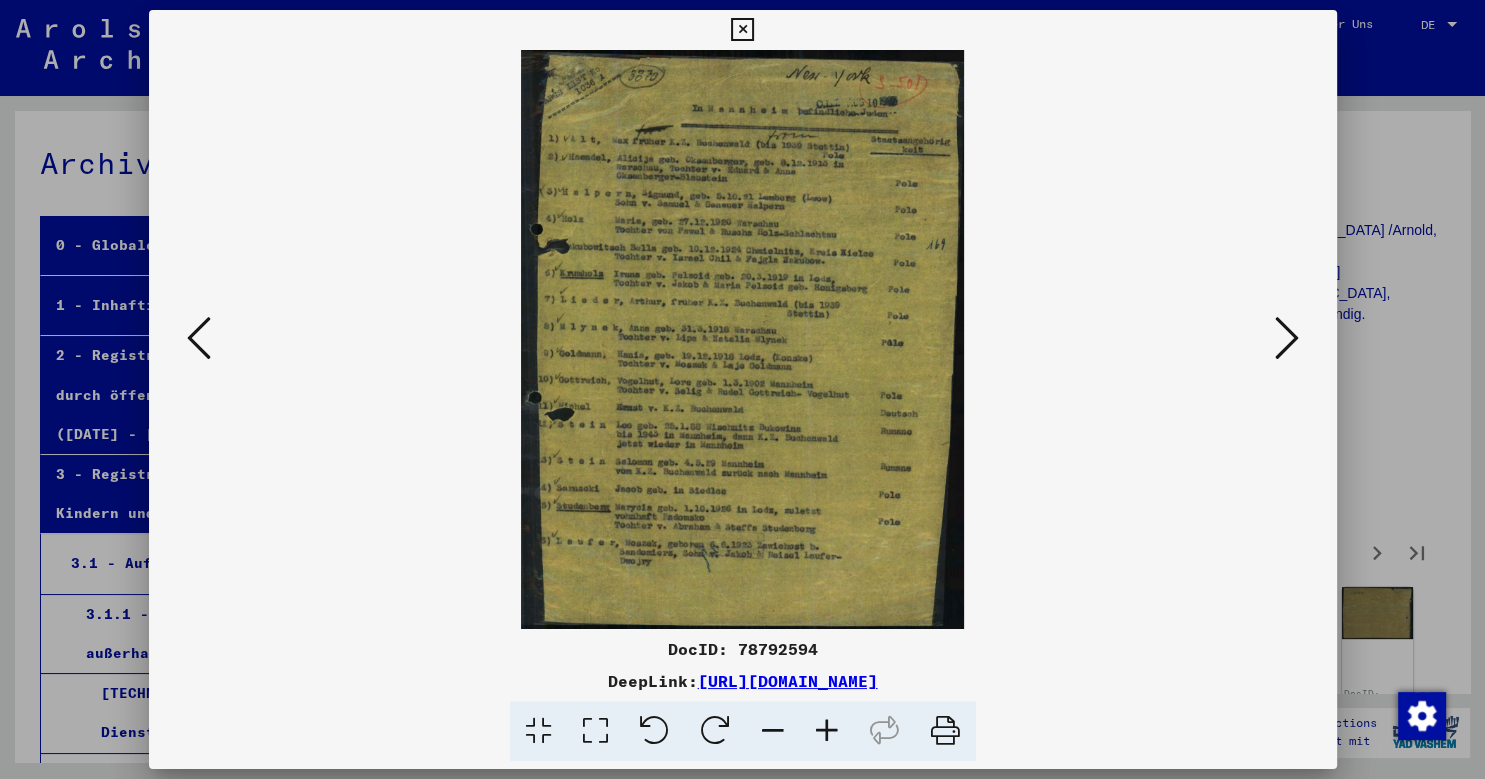 click at bounding box center [1287, 338] 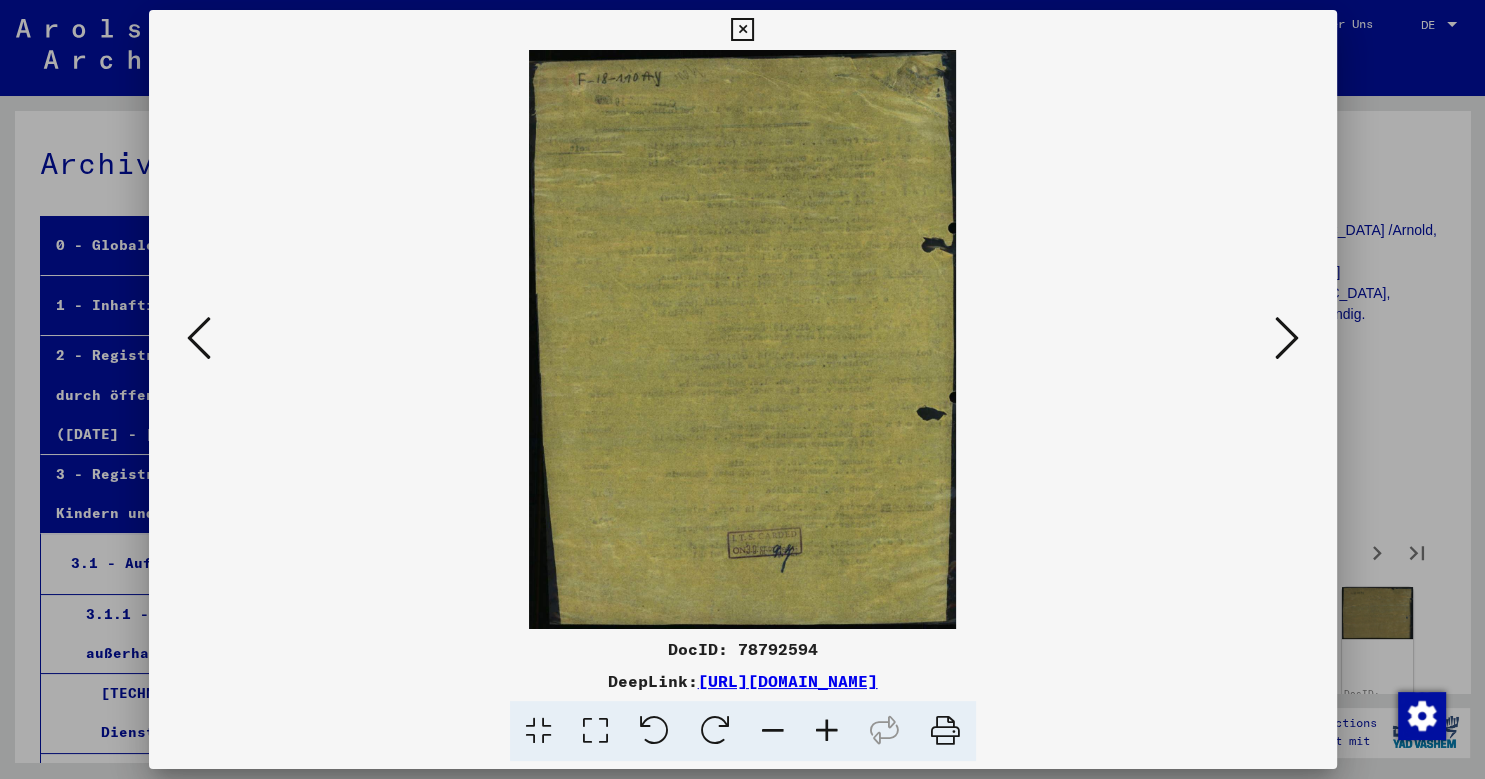 click at bounding box center [1287, 338] 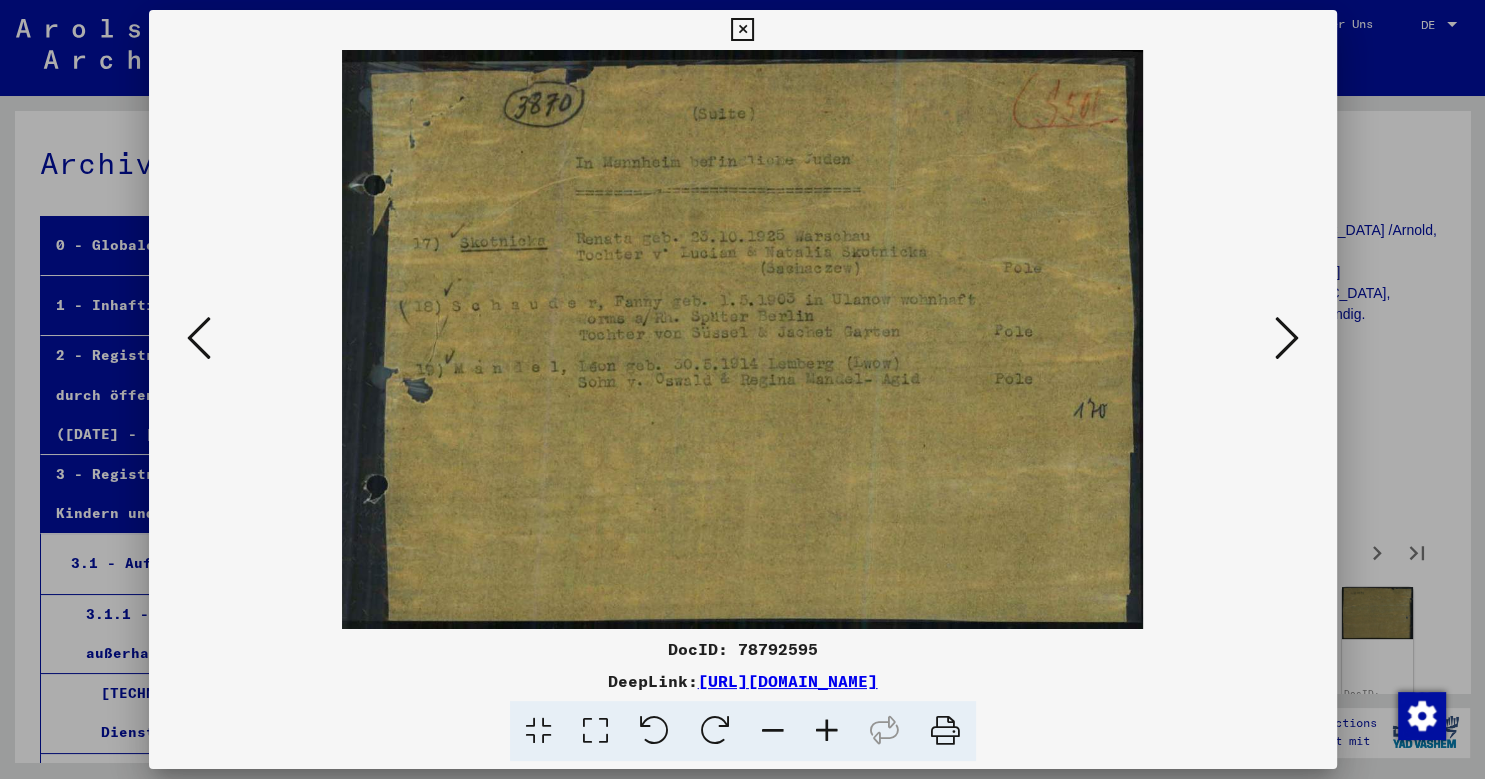 click at bounding box center (1287, 338) 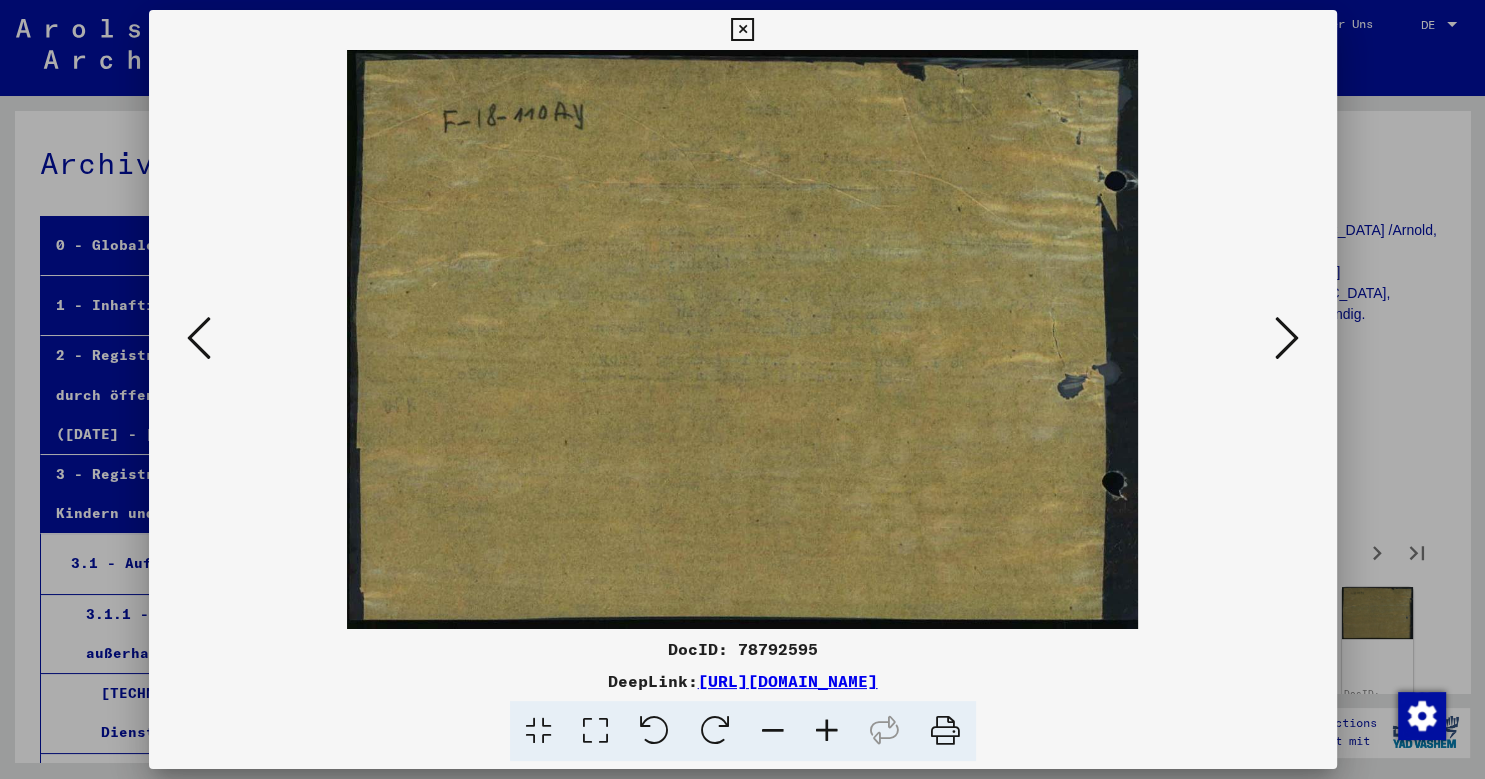 click at bounding box center [1287, 338] 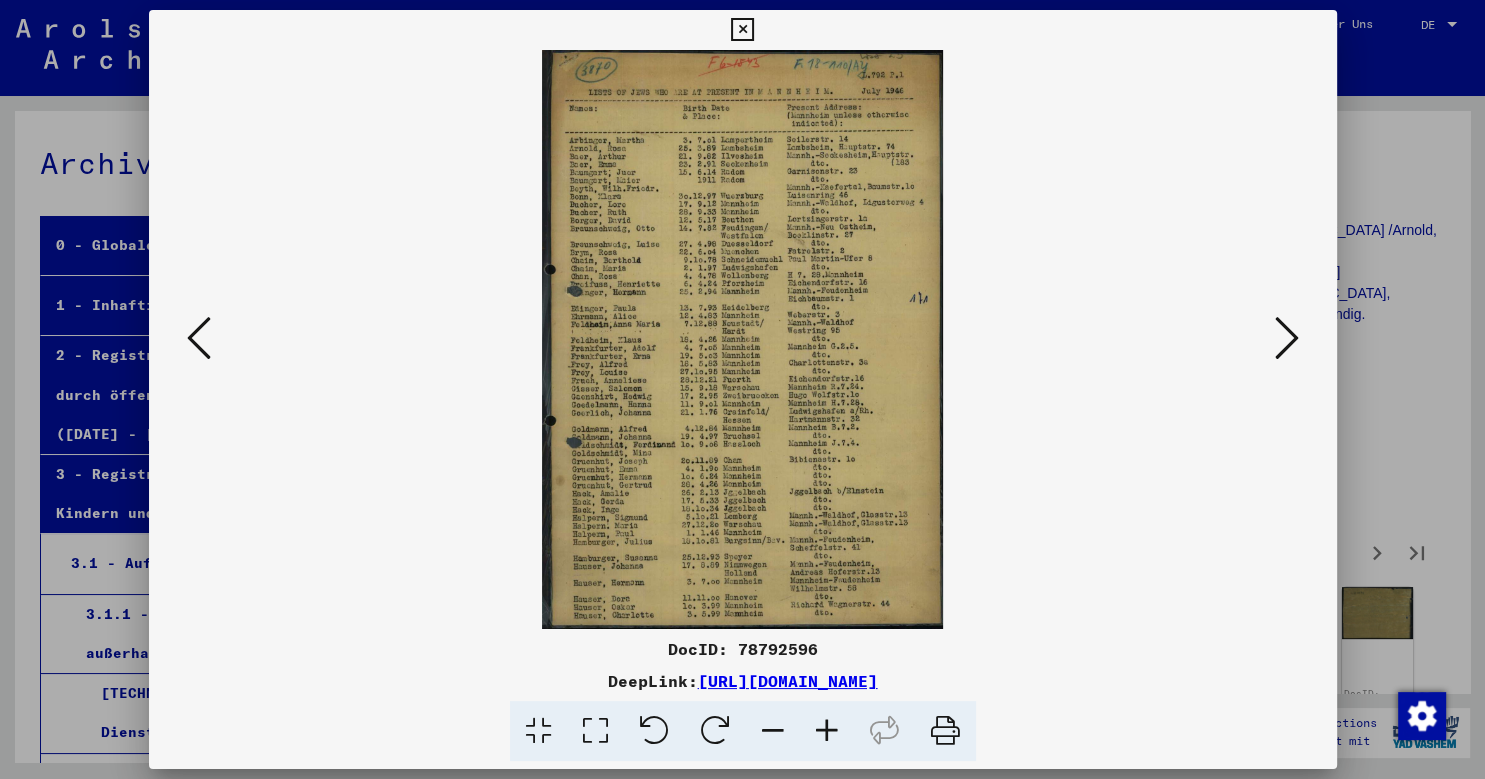 click at bounding box center [742, 30] 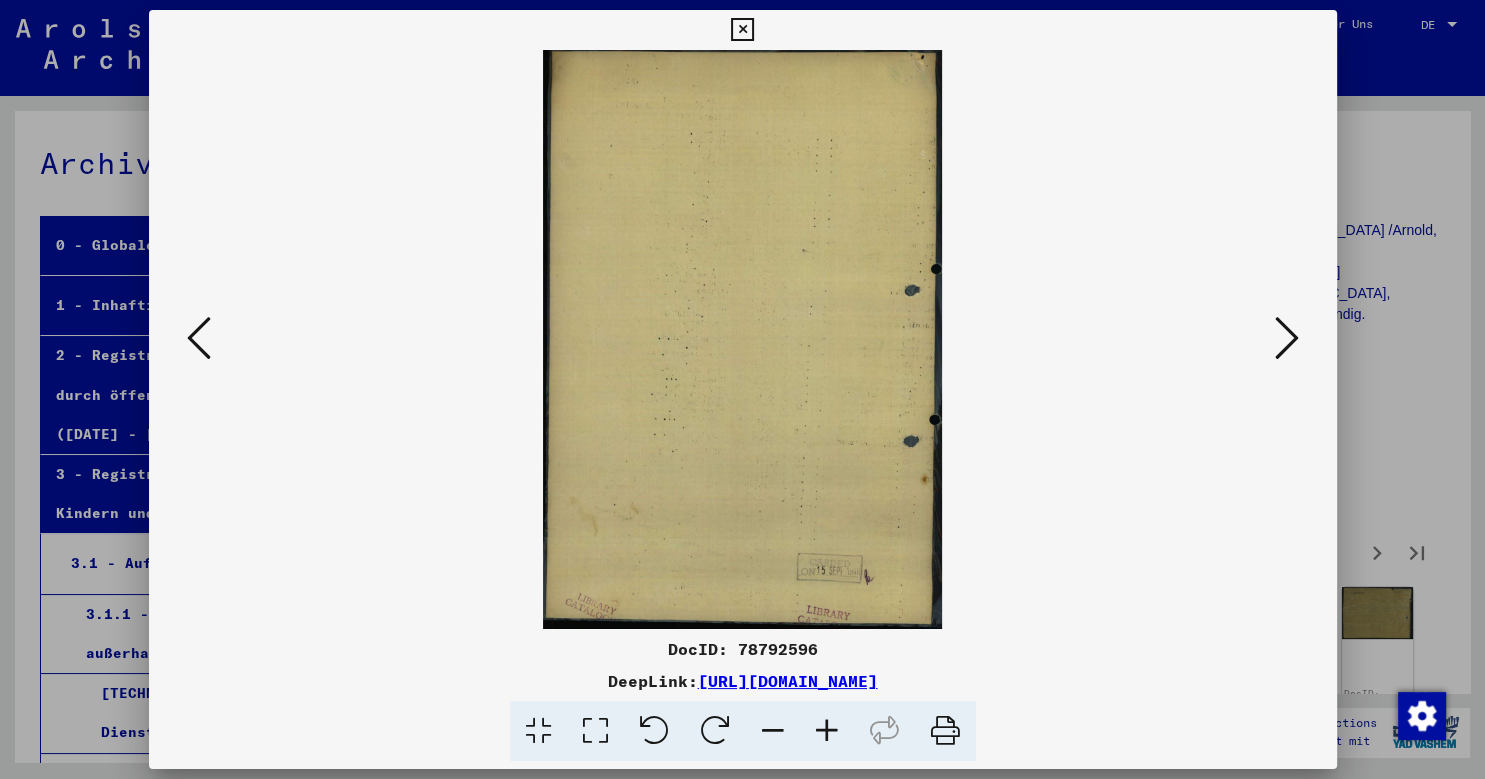 click at bounding box center (1287, 338) 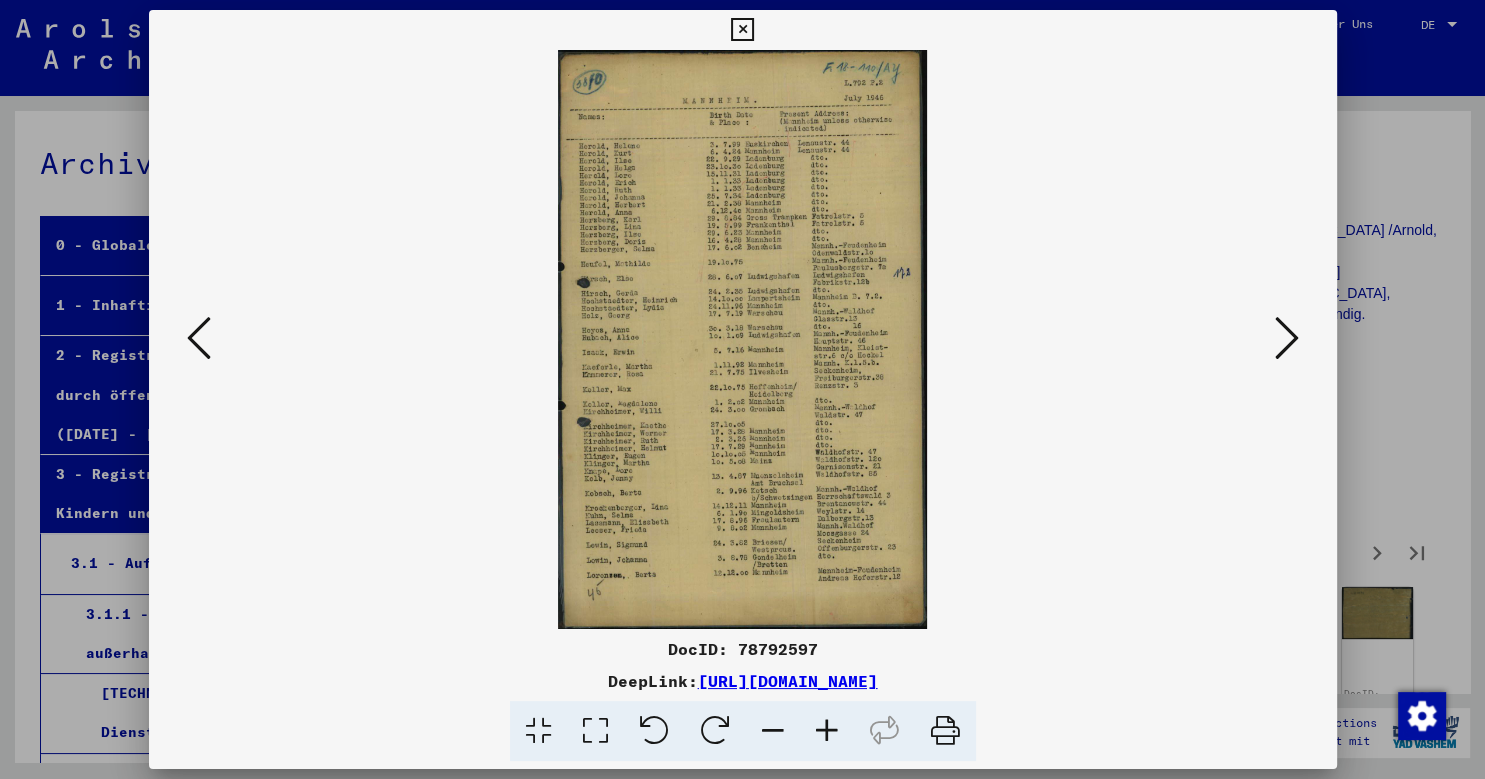 click at bounding box center [1287, 338] 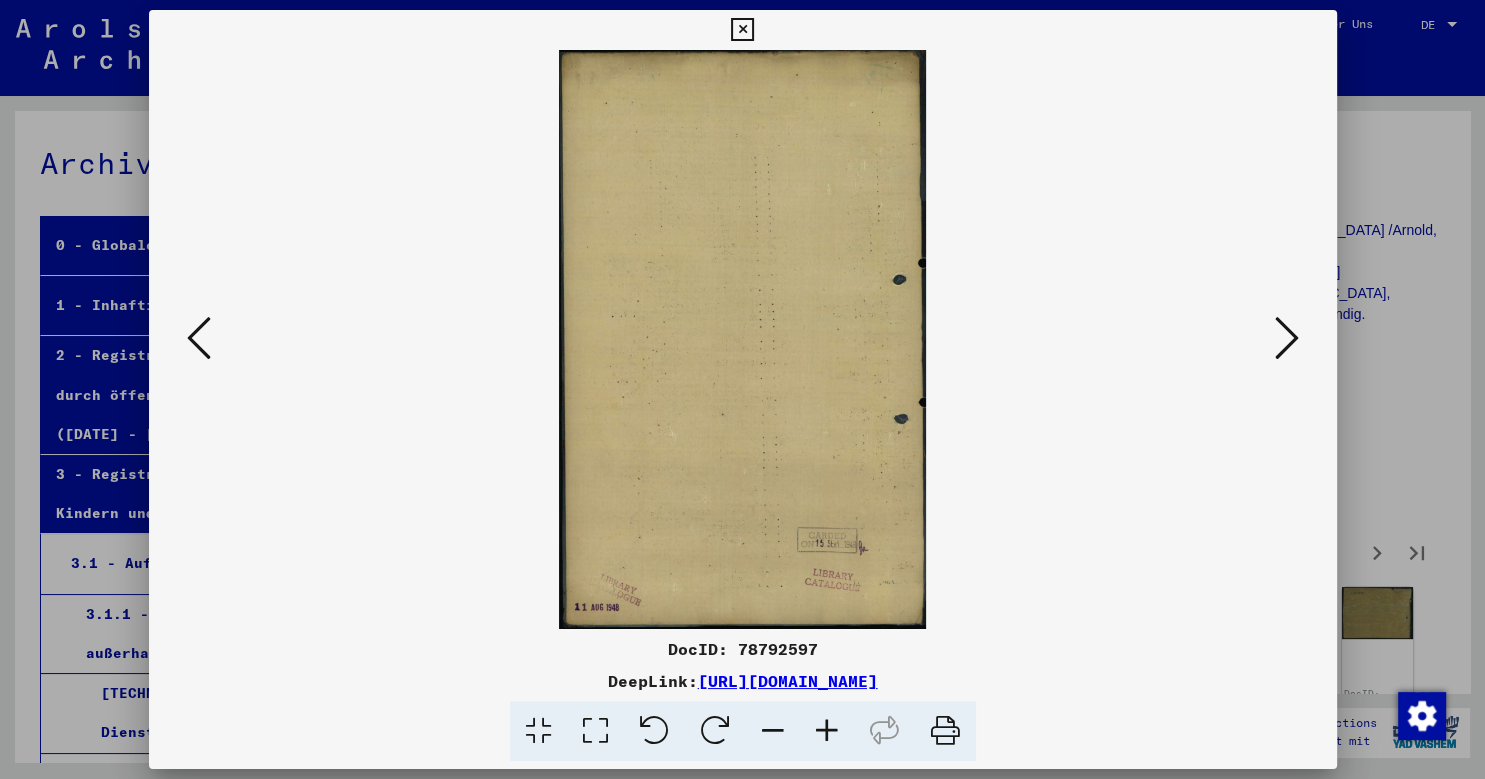 click at bounding box center (1287, 338) 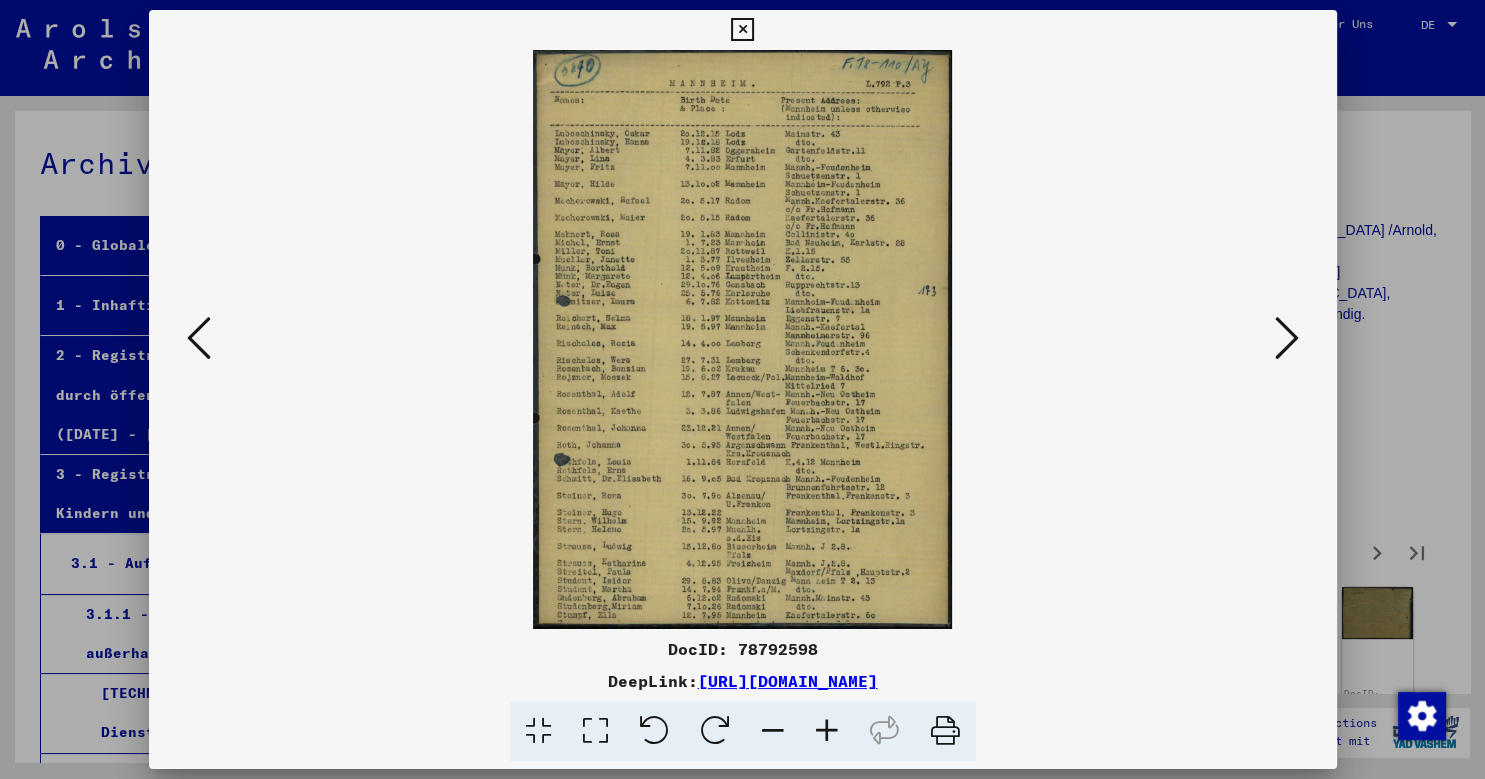 click at bounding box center (1287, 338) 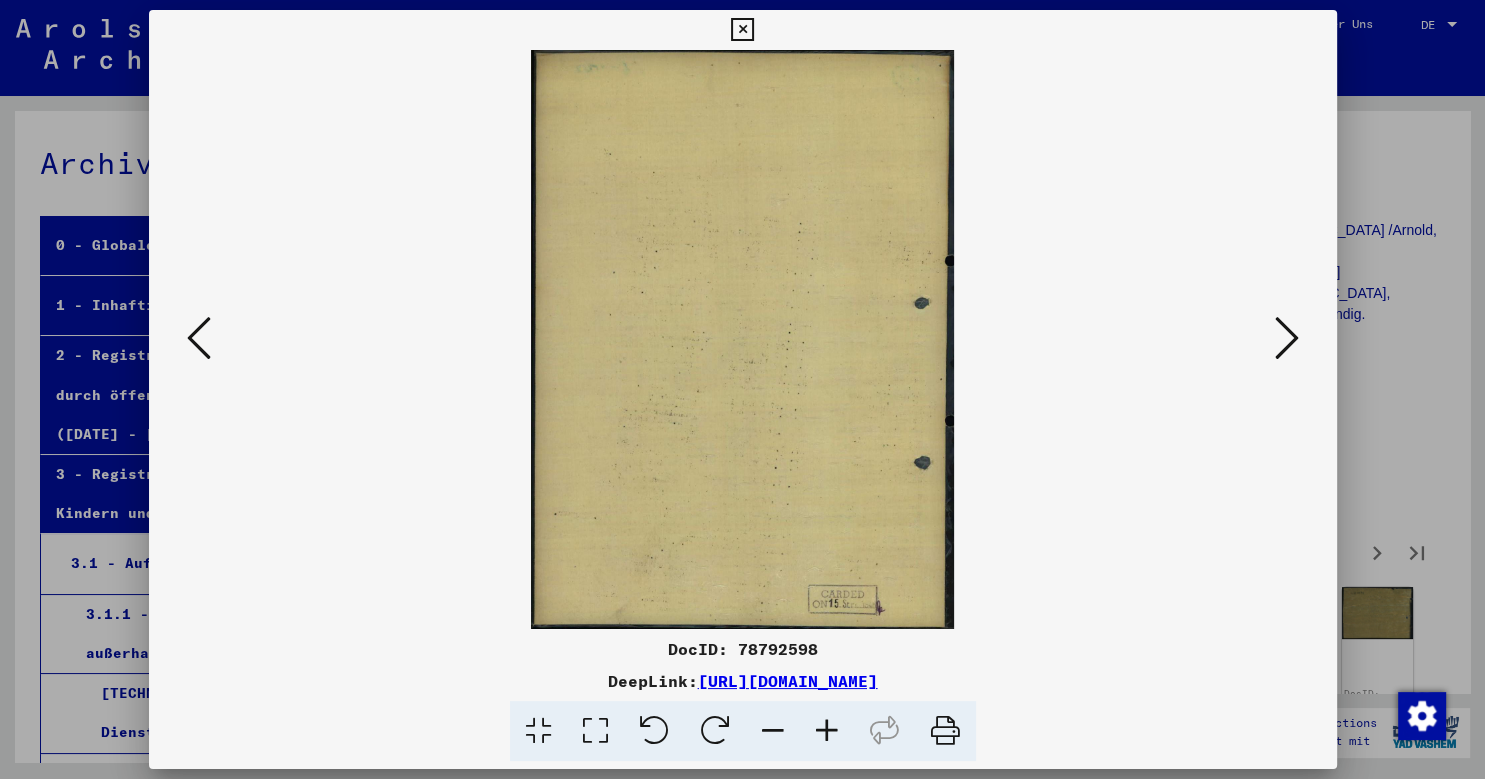 click at bounding box center (1287, 338) 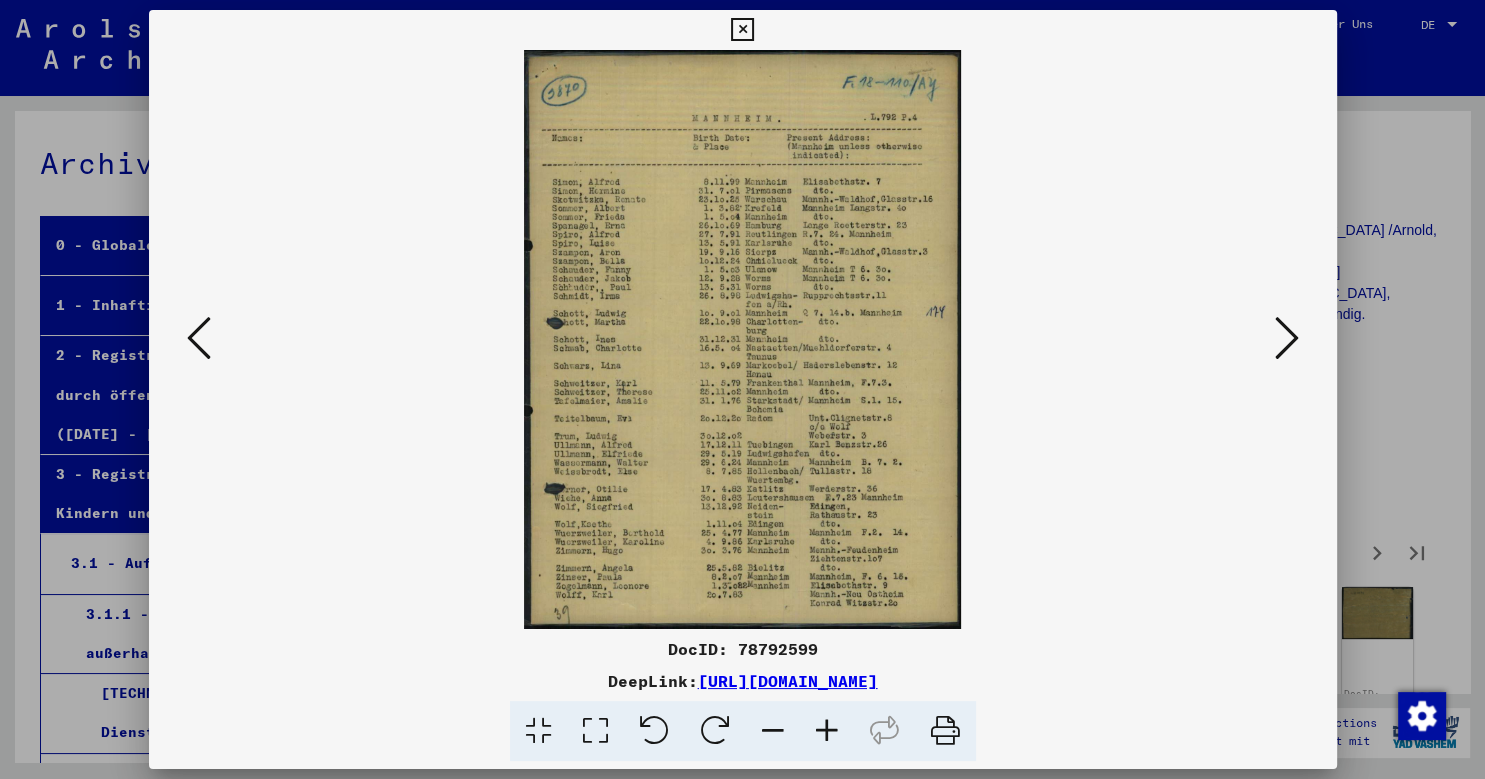 click at bounding box center [1287, 338] 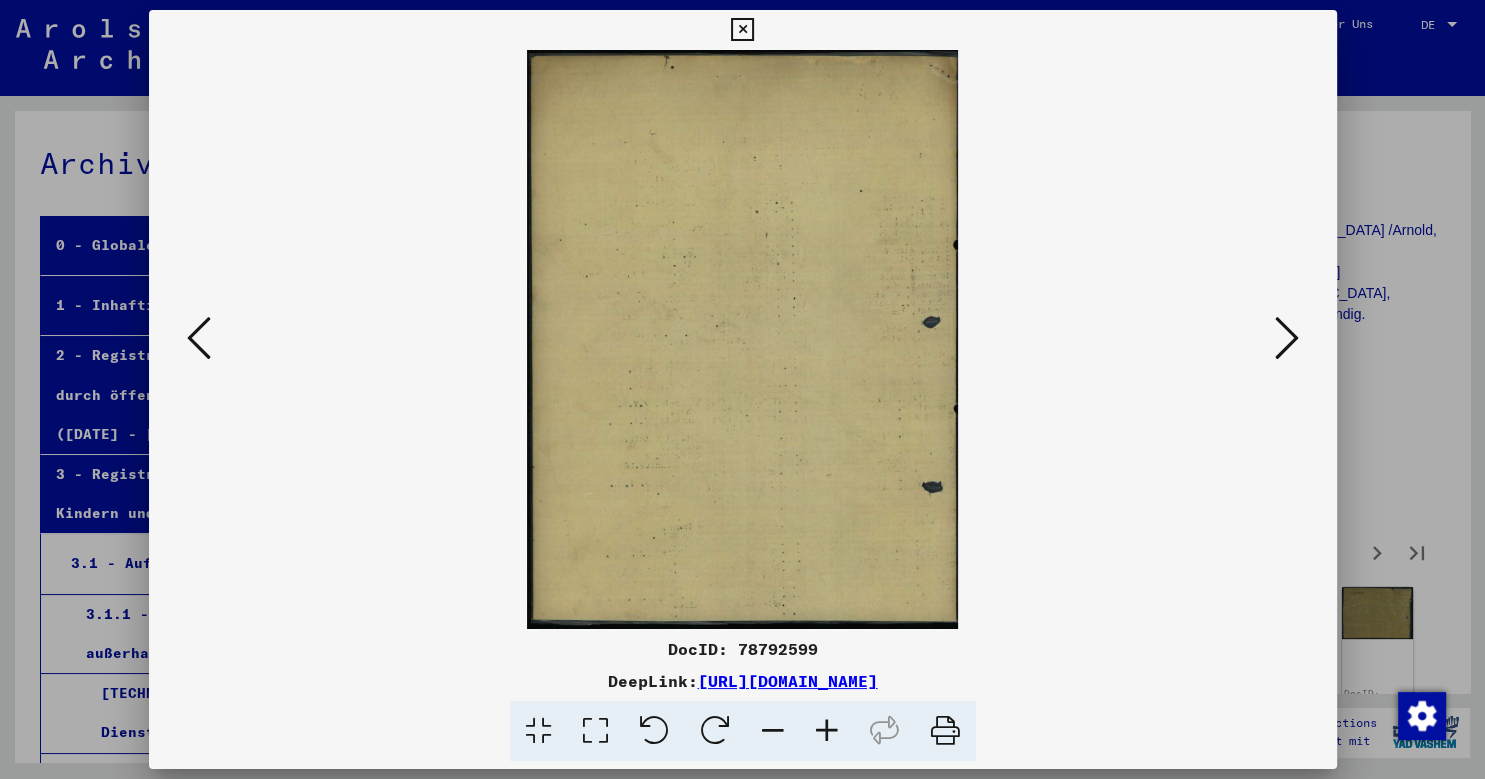click at bounding box center [1287, 338] 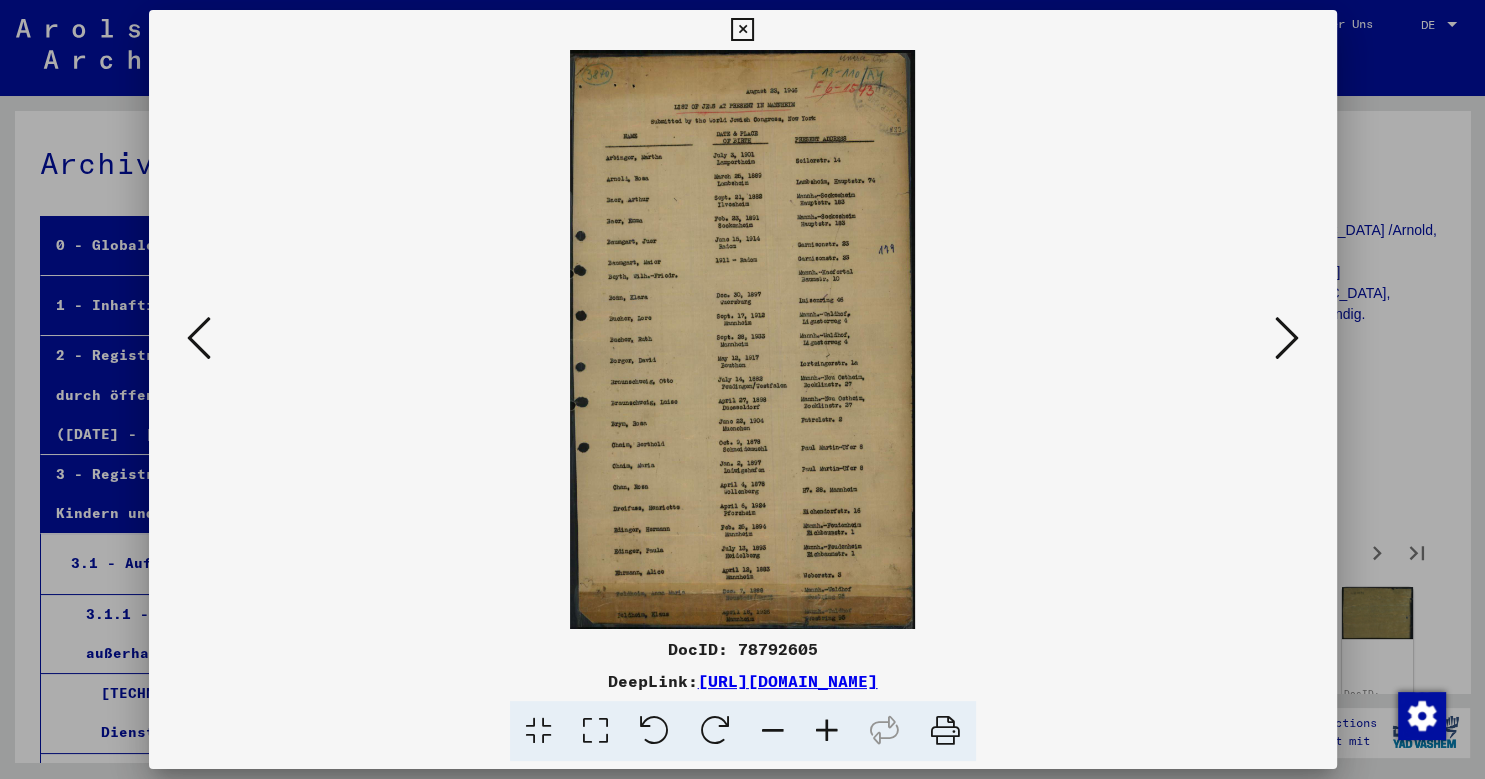 click at bounding box center (1287, 338) 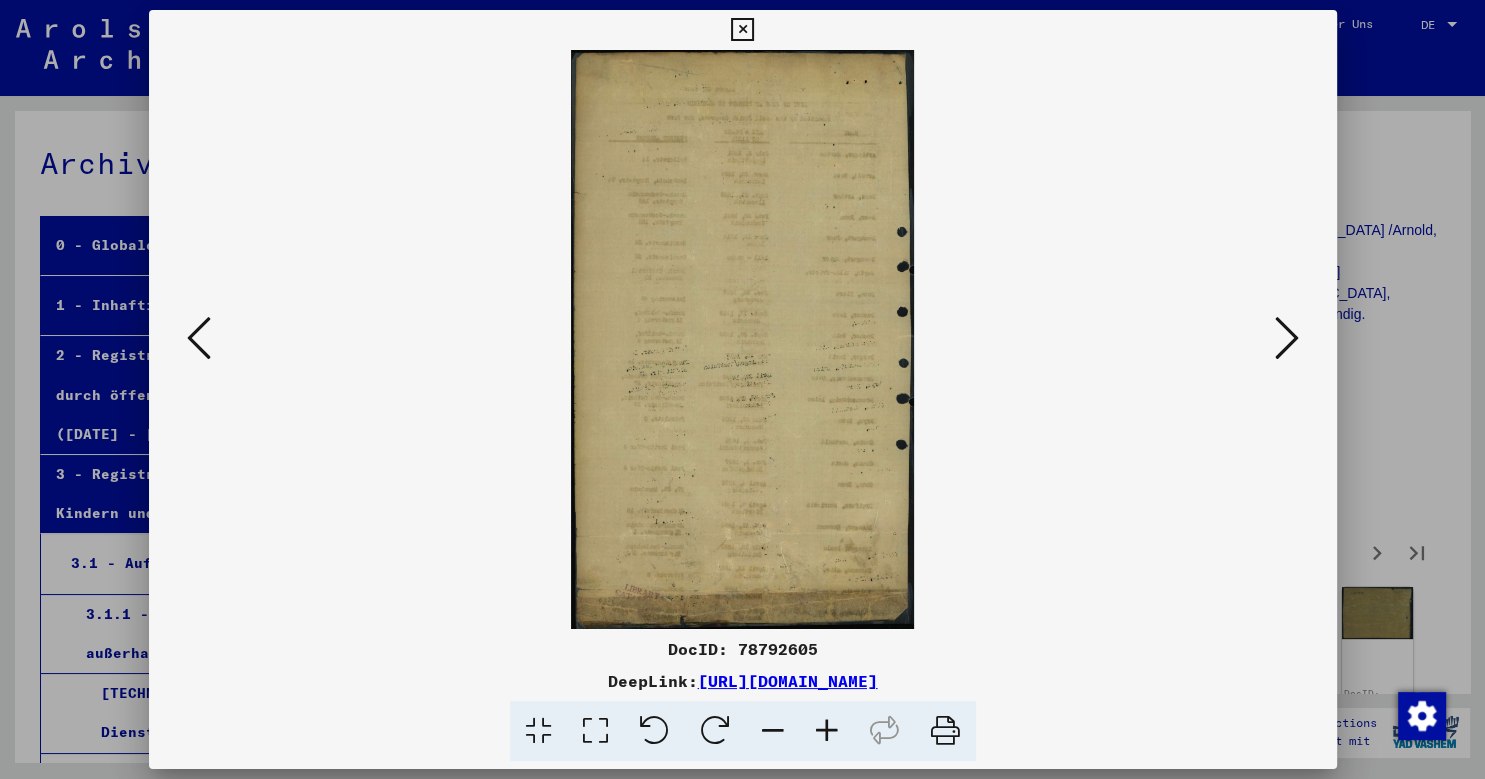 click at bounding box center [1287, 338] 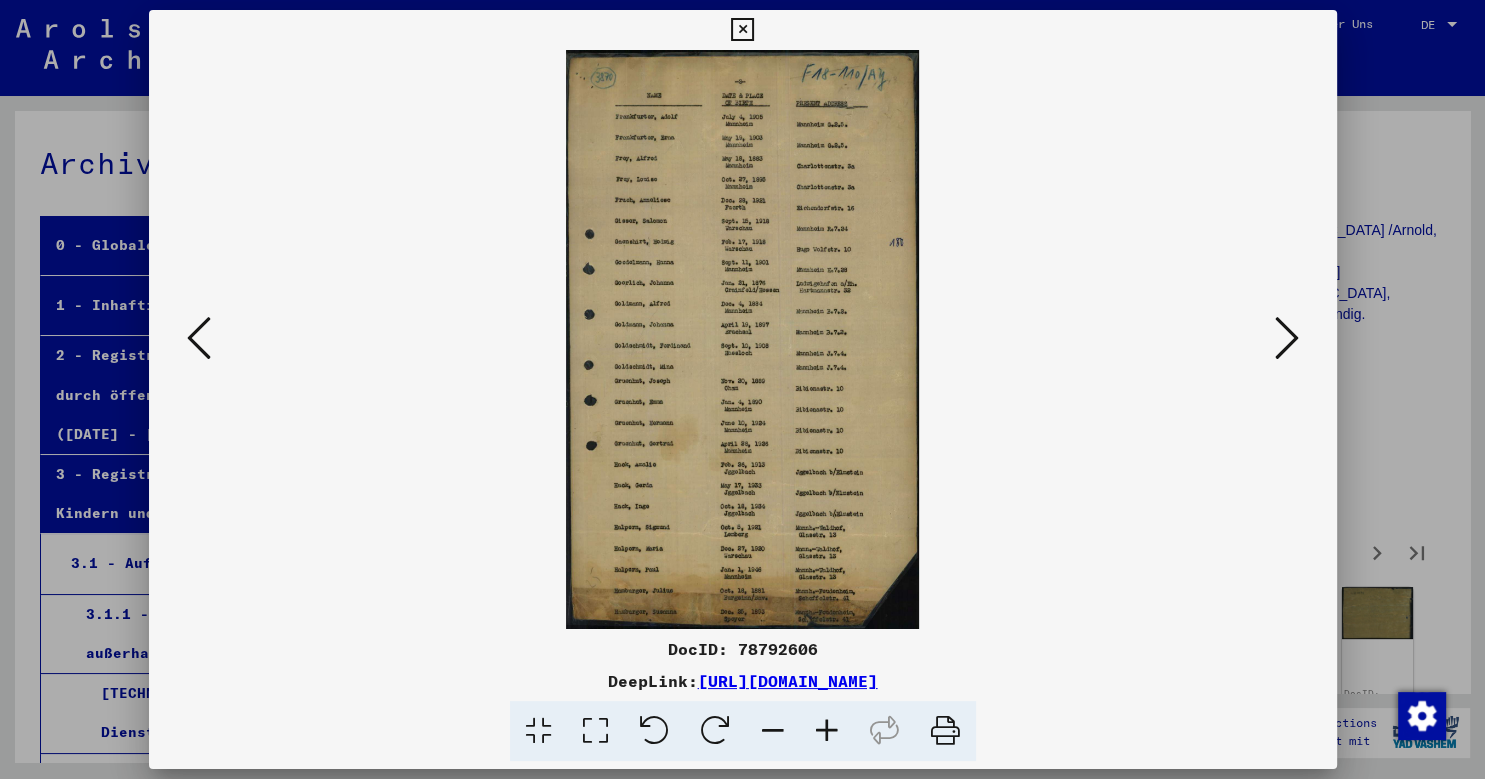click at bounding box center (1287, 338) 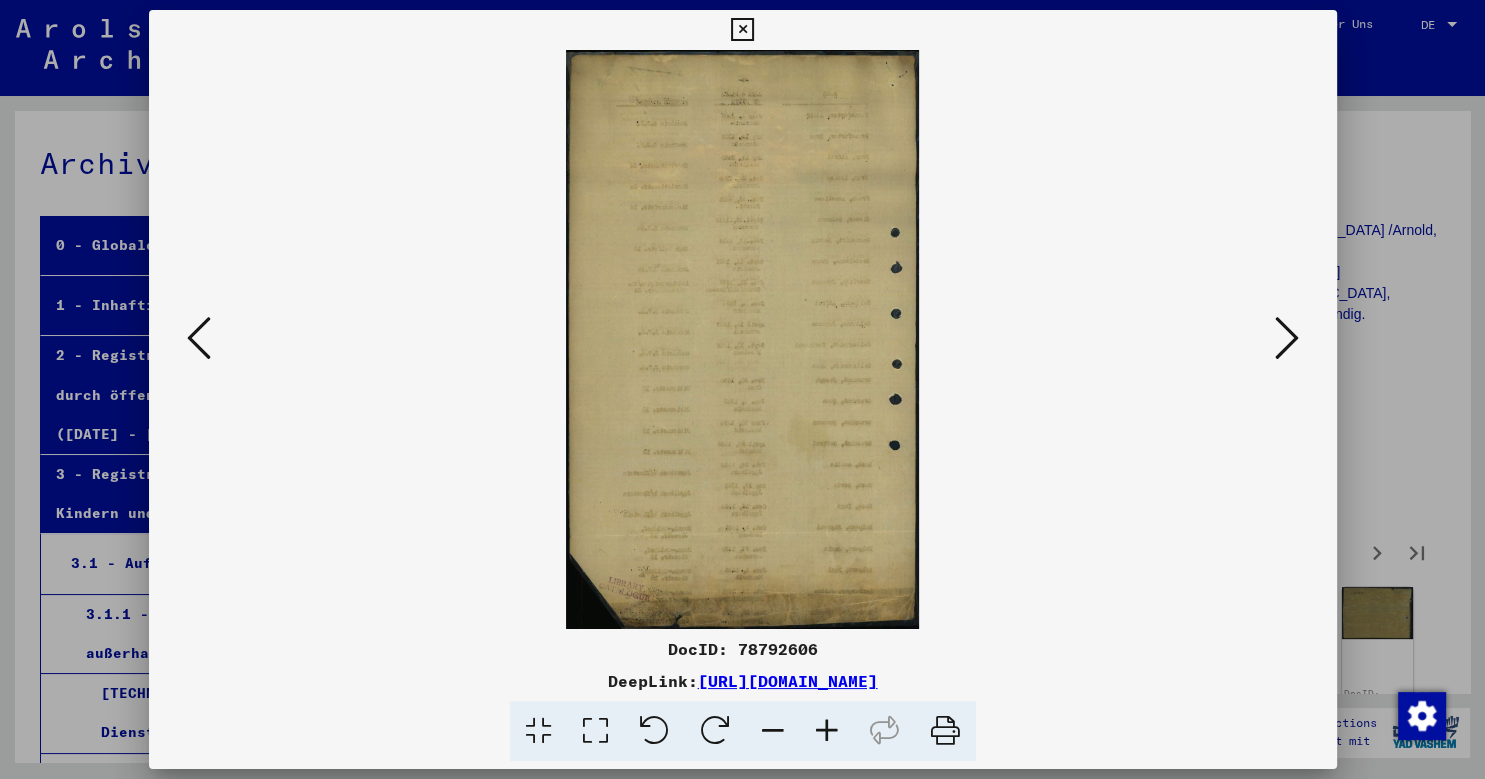 click at bounding box center (1287, 338) 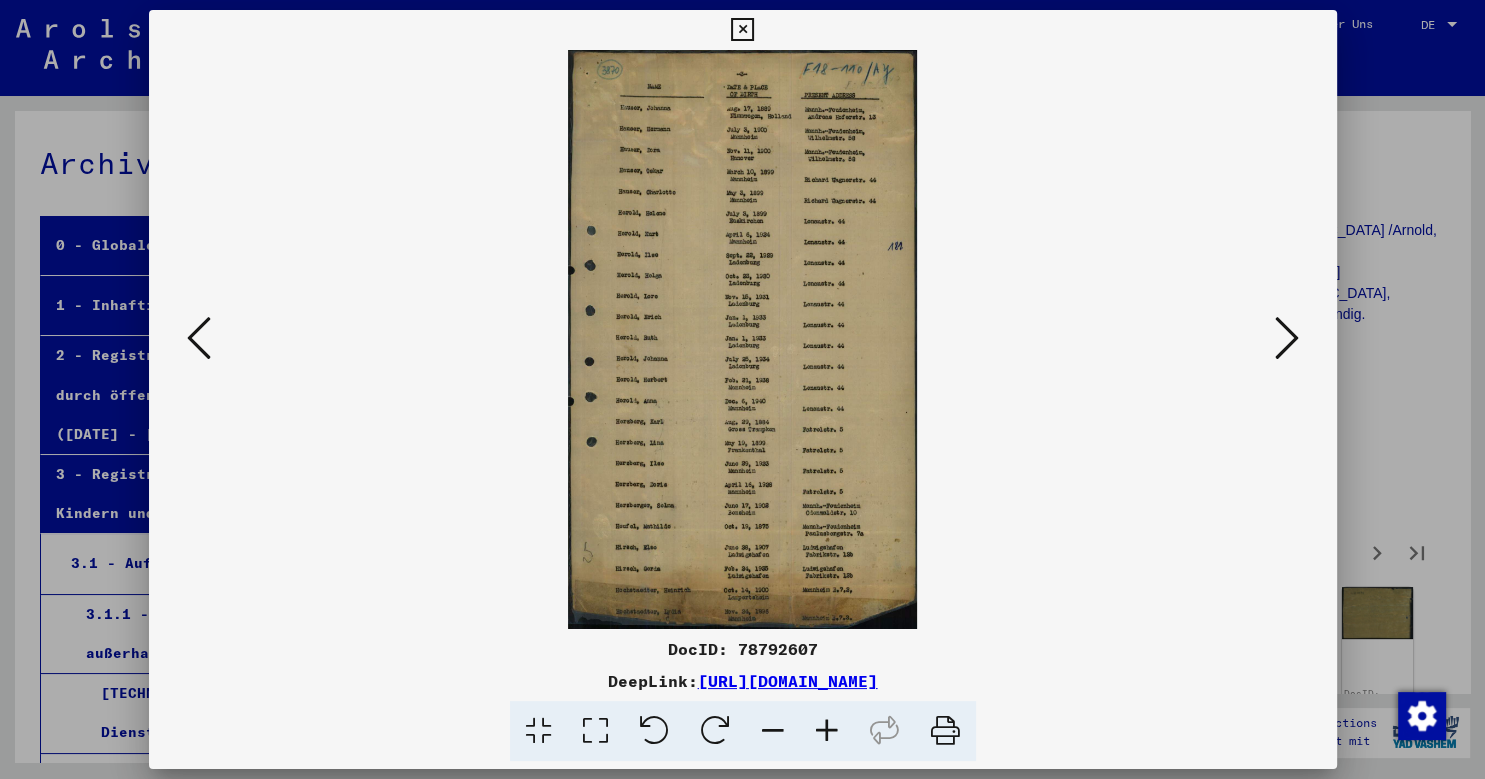 click at bounding box center [1287, 338] 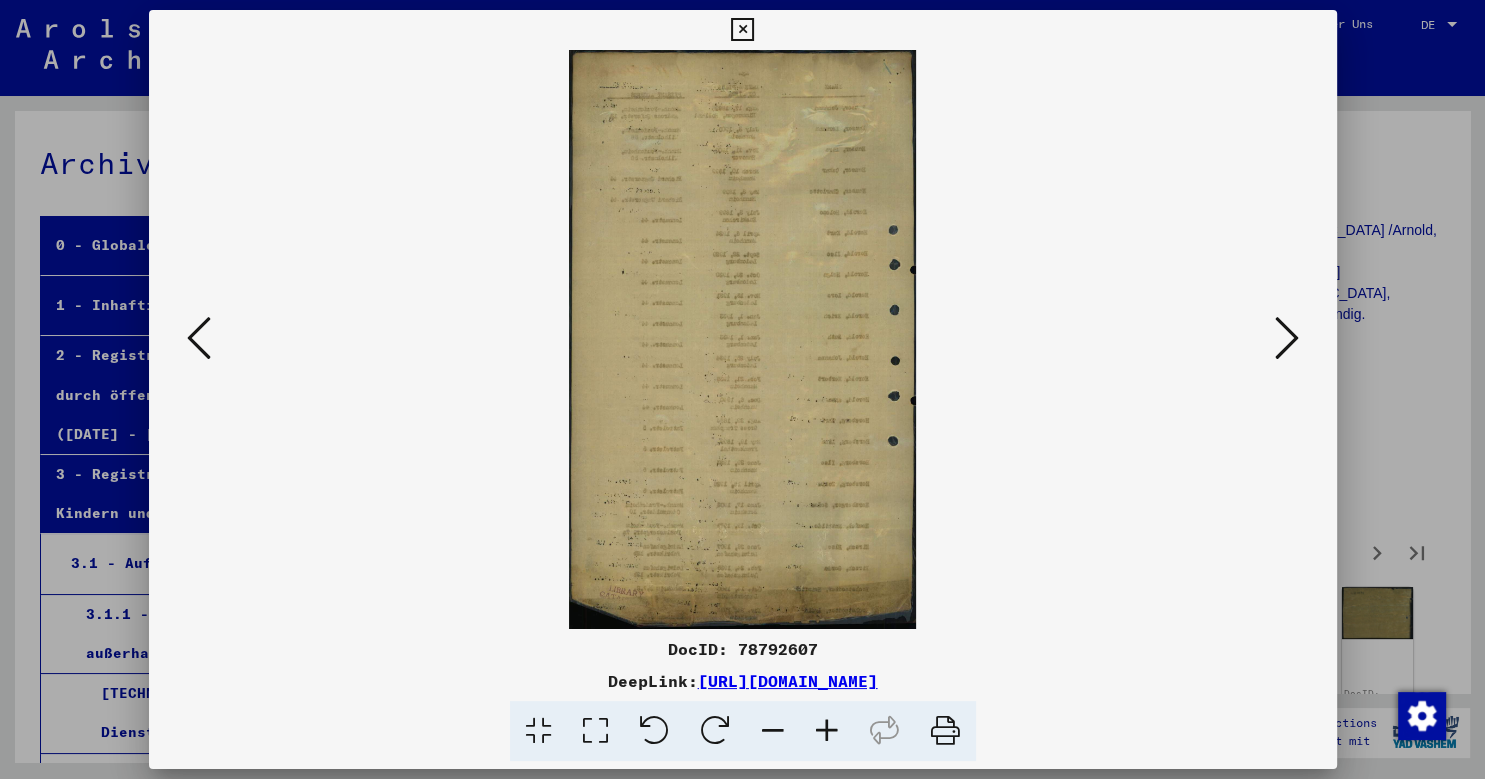 click at bounding box center (1287, 338) 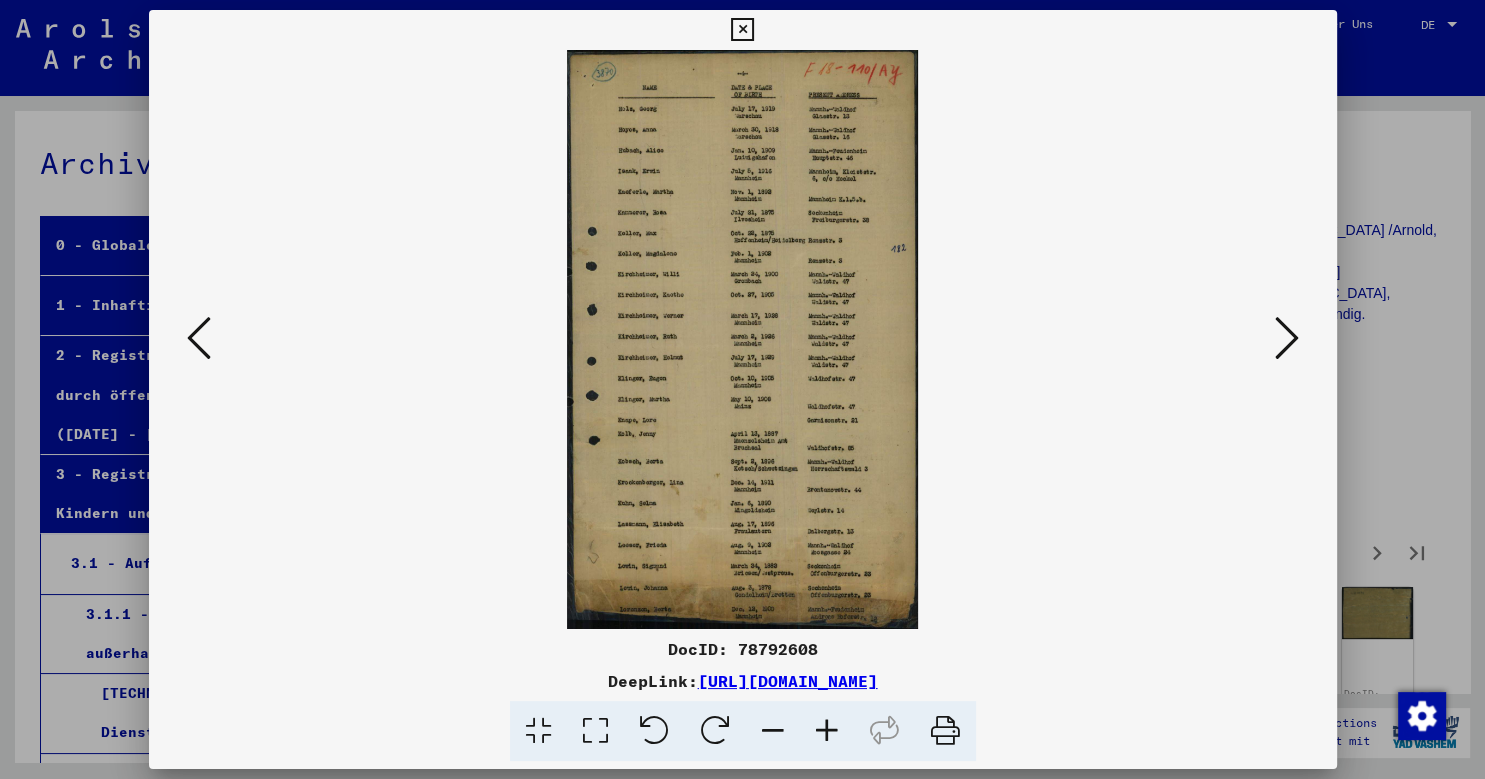 click at bounding box center (1287, 338) 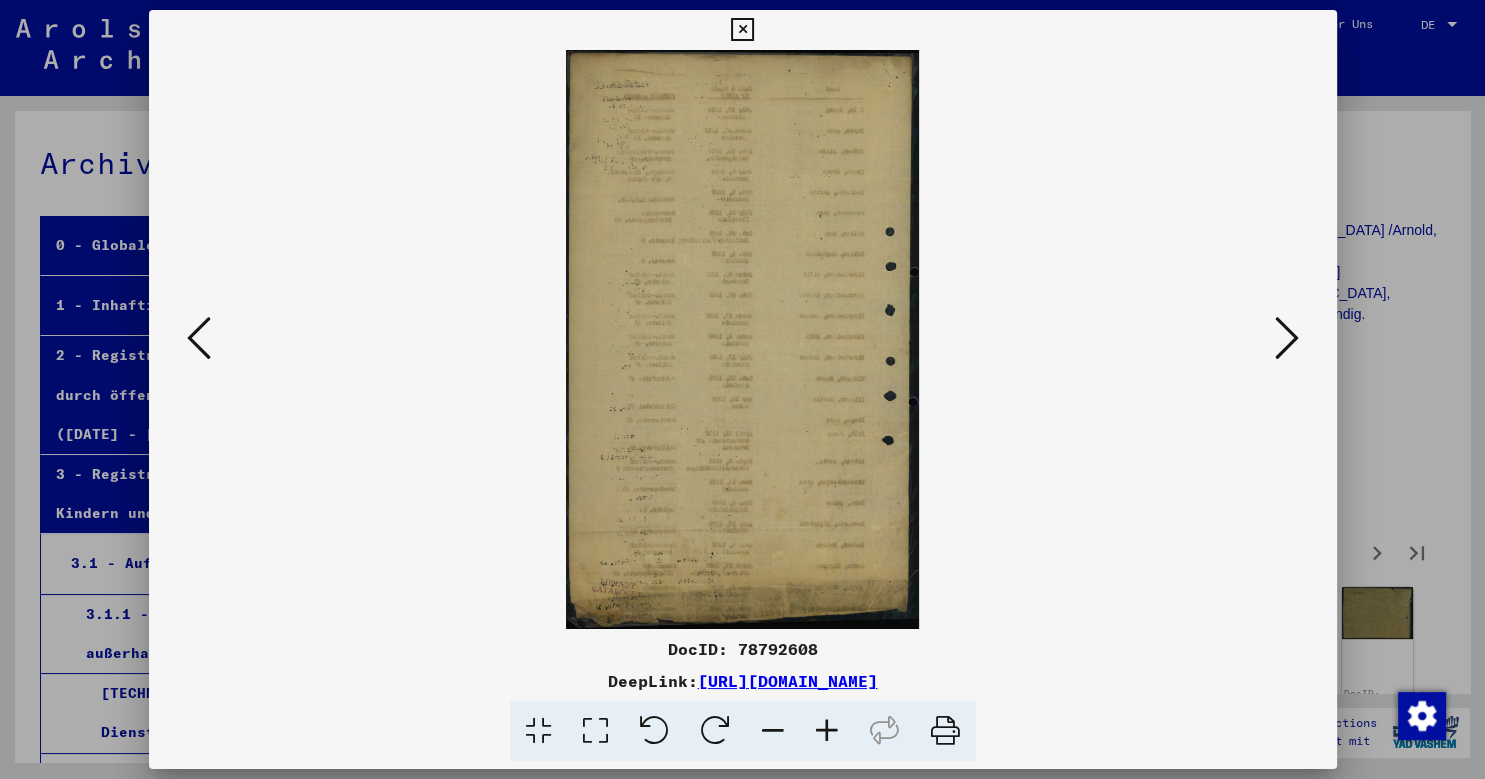 click at bounding box center [1287, 338] 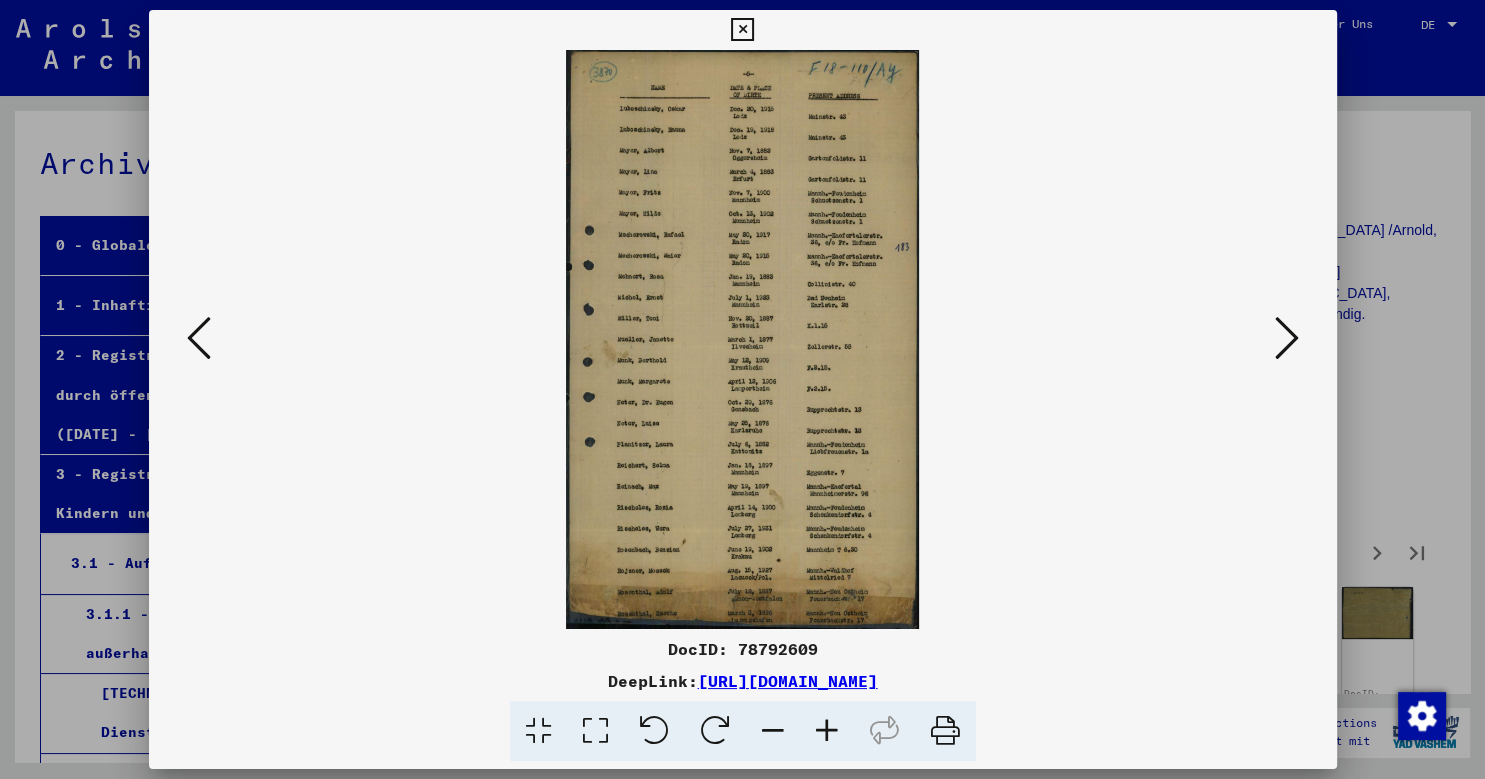 click at bounding box center [1287, 338] 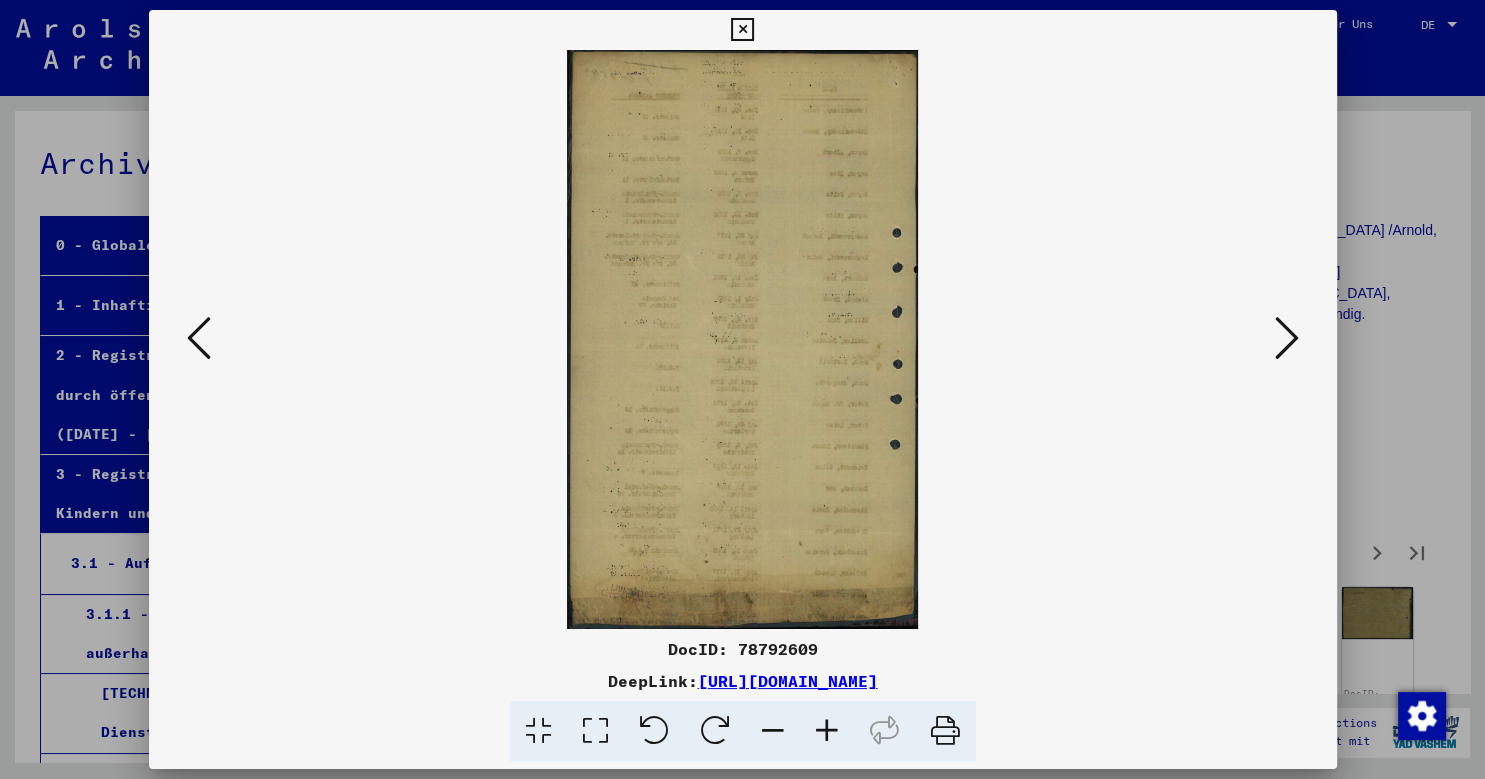 click at bounding box center (1287, 338) 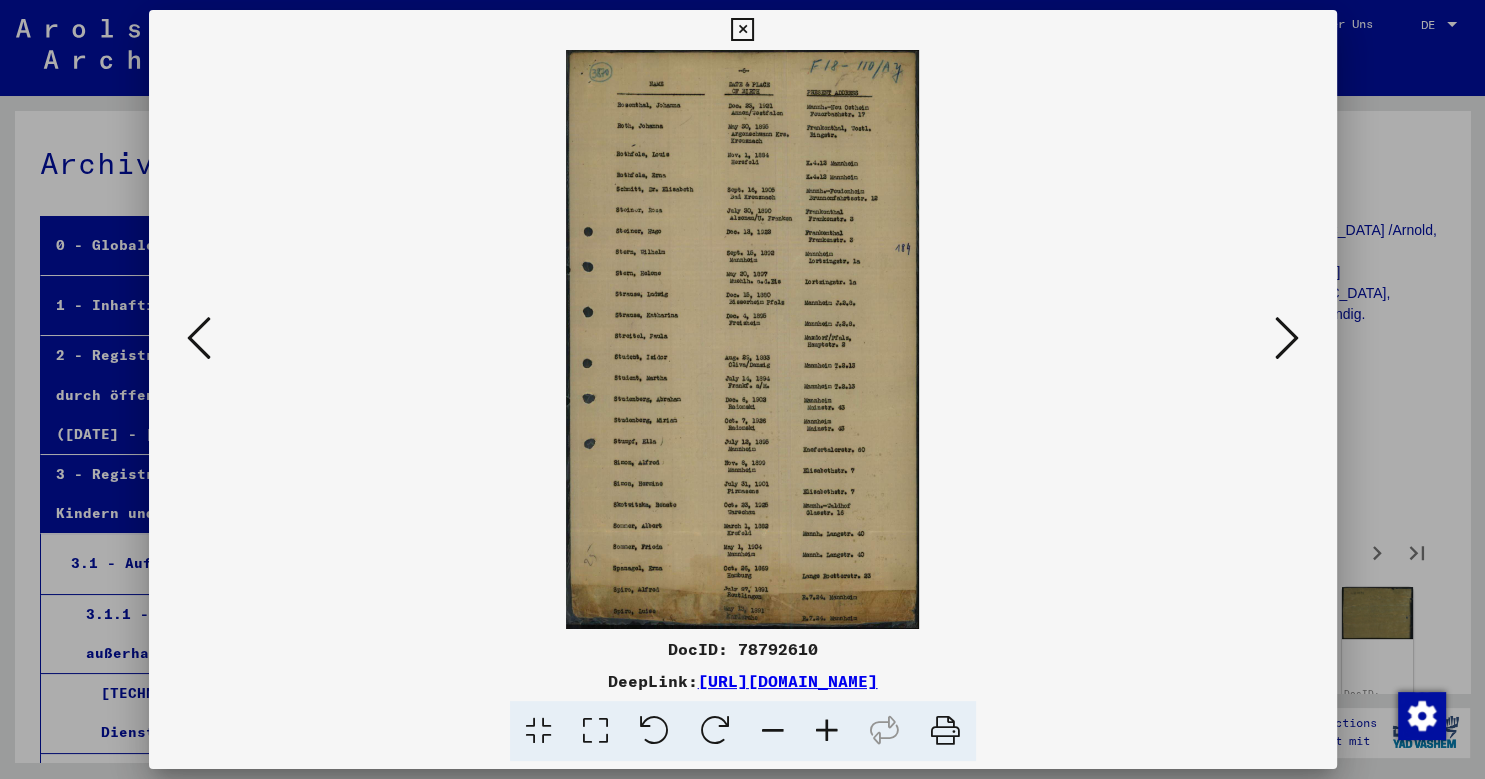 click at bounding box center (1287, 338) 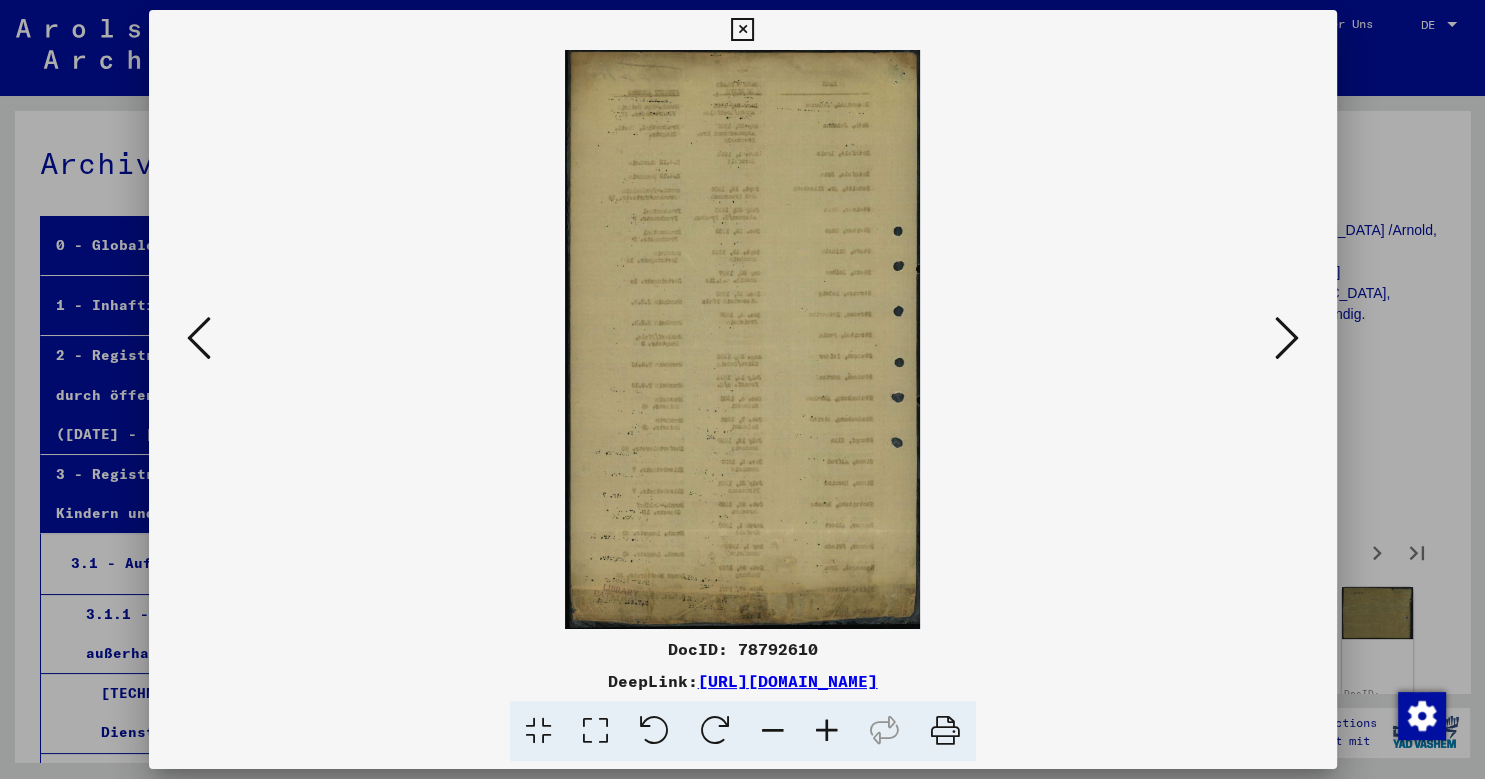 click at bounding box center (1287, 338) 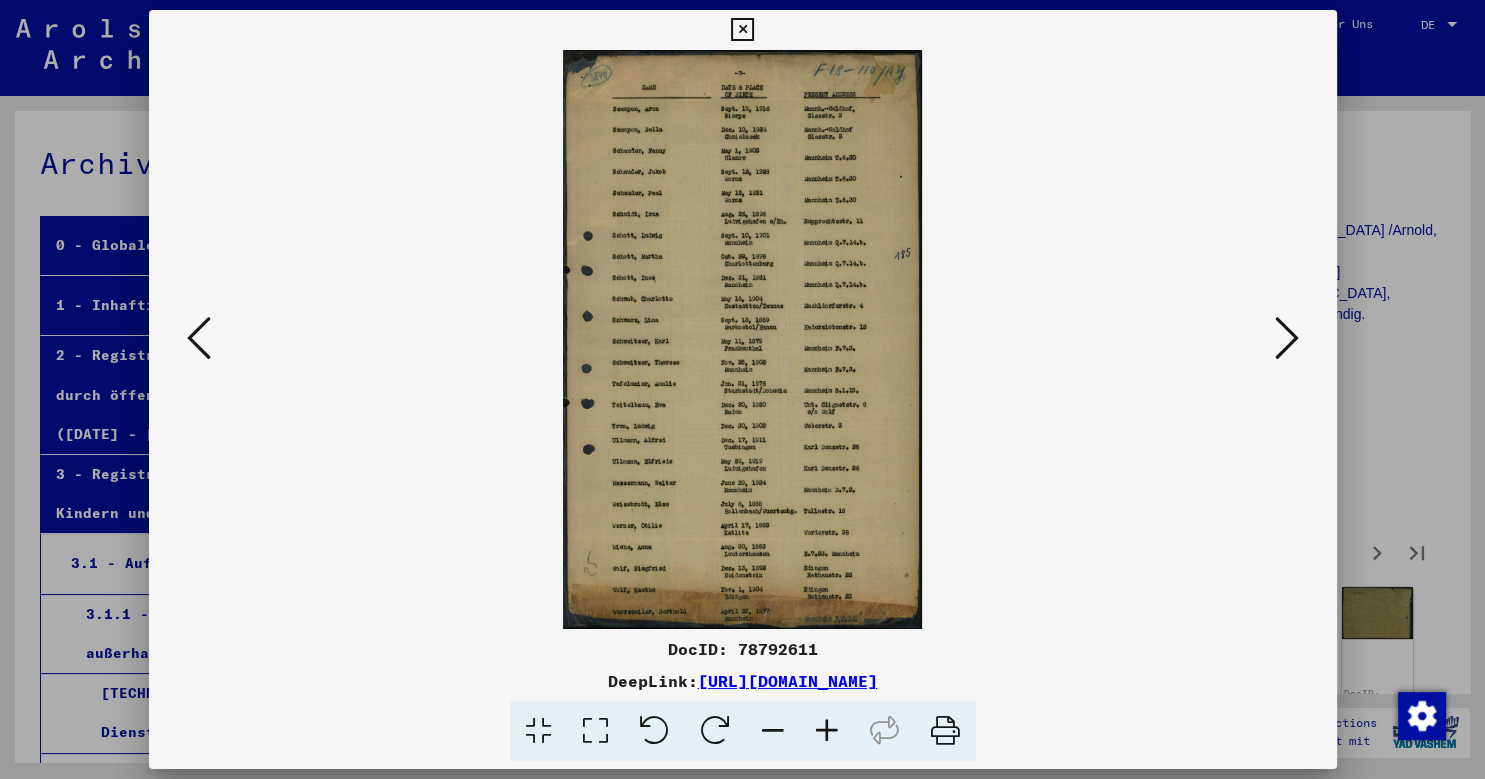 click at bounding box center [1287, 338] 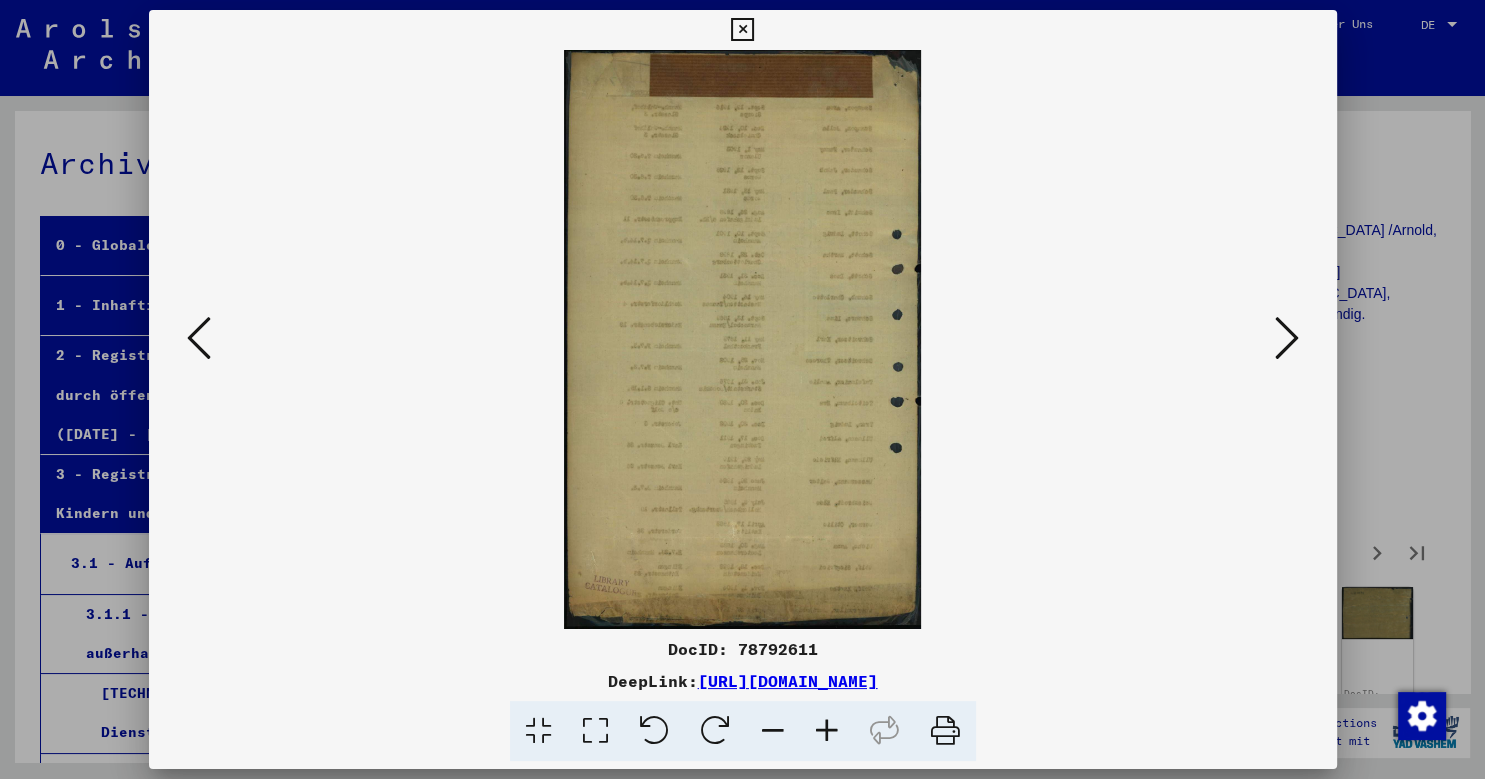 click at bounding box center [1287, 338] 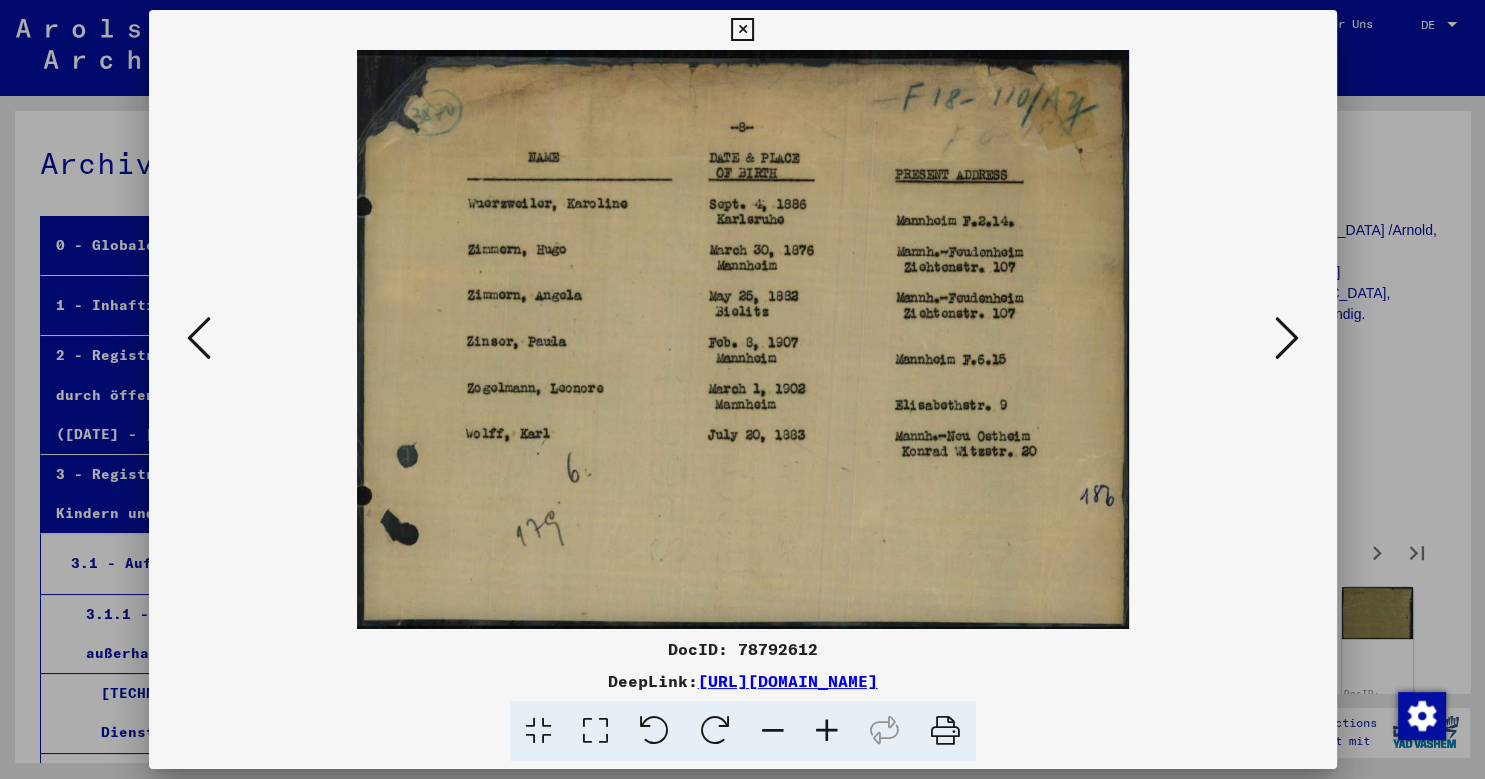 click at bounding box center (1287, 338) 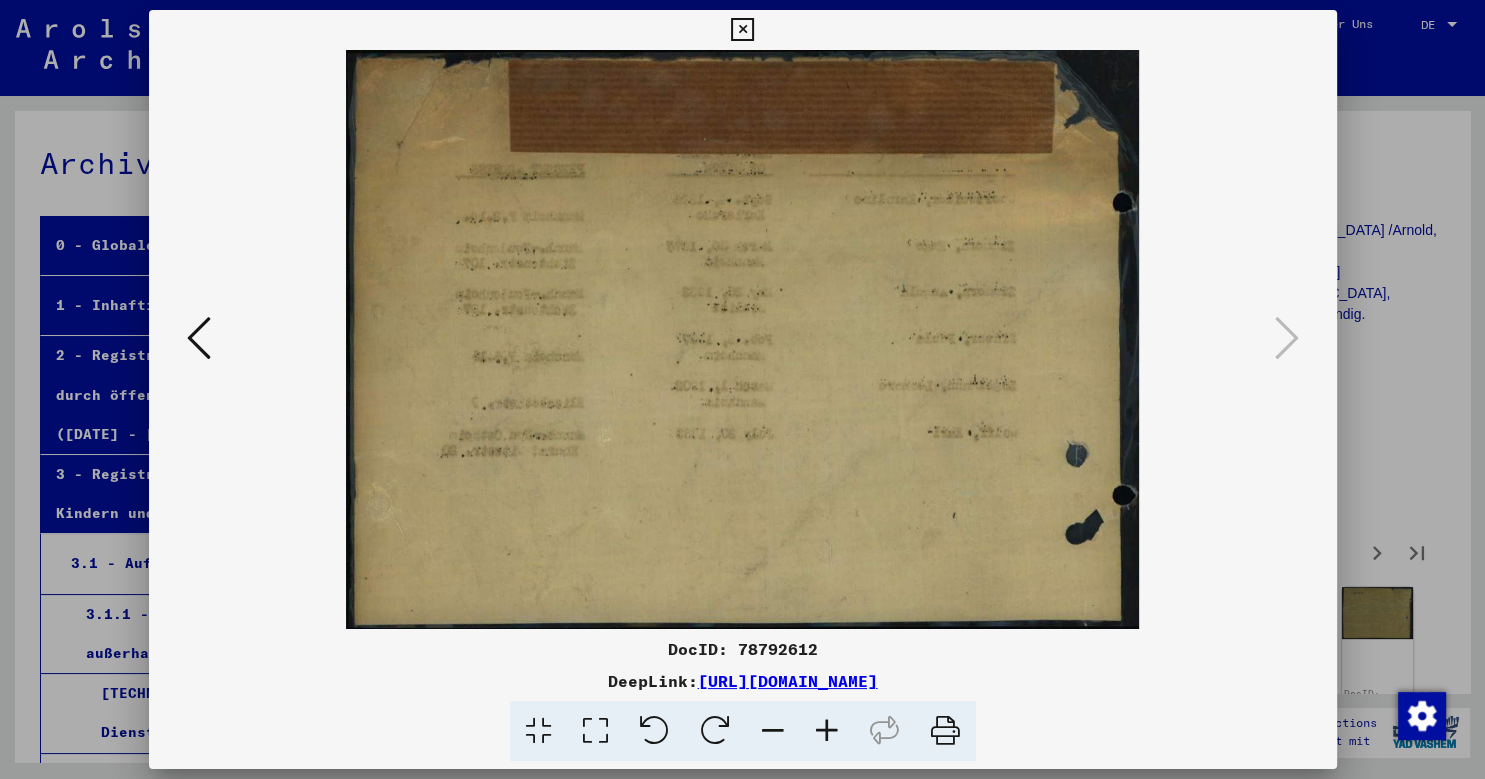 click at bounding box center (742, 30) 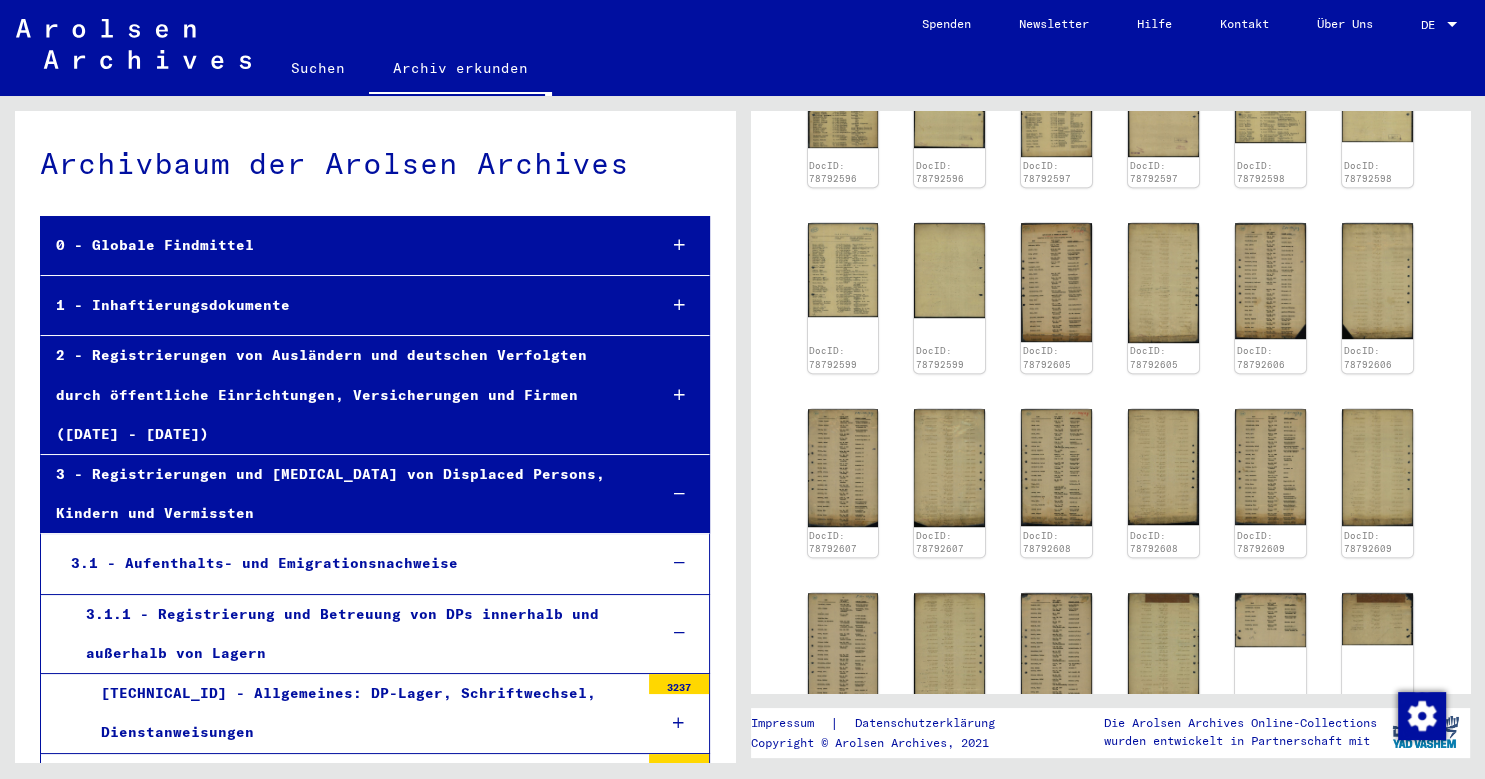 scroll, scrollTop: 1325, scrollLeft: 0, axis: vertical 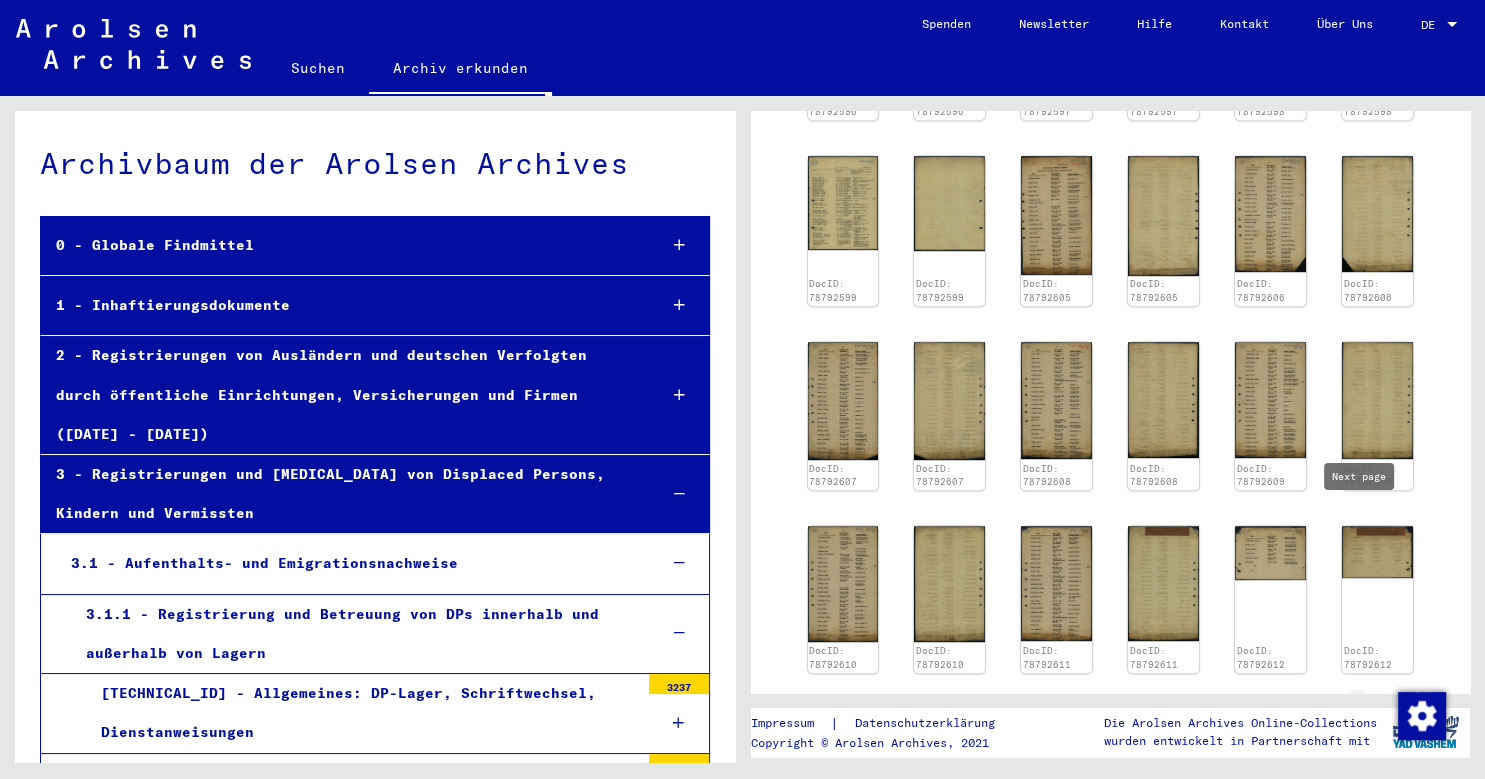 click 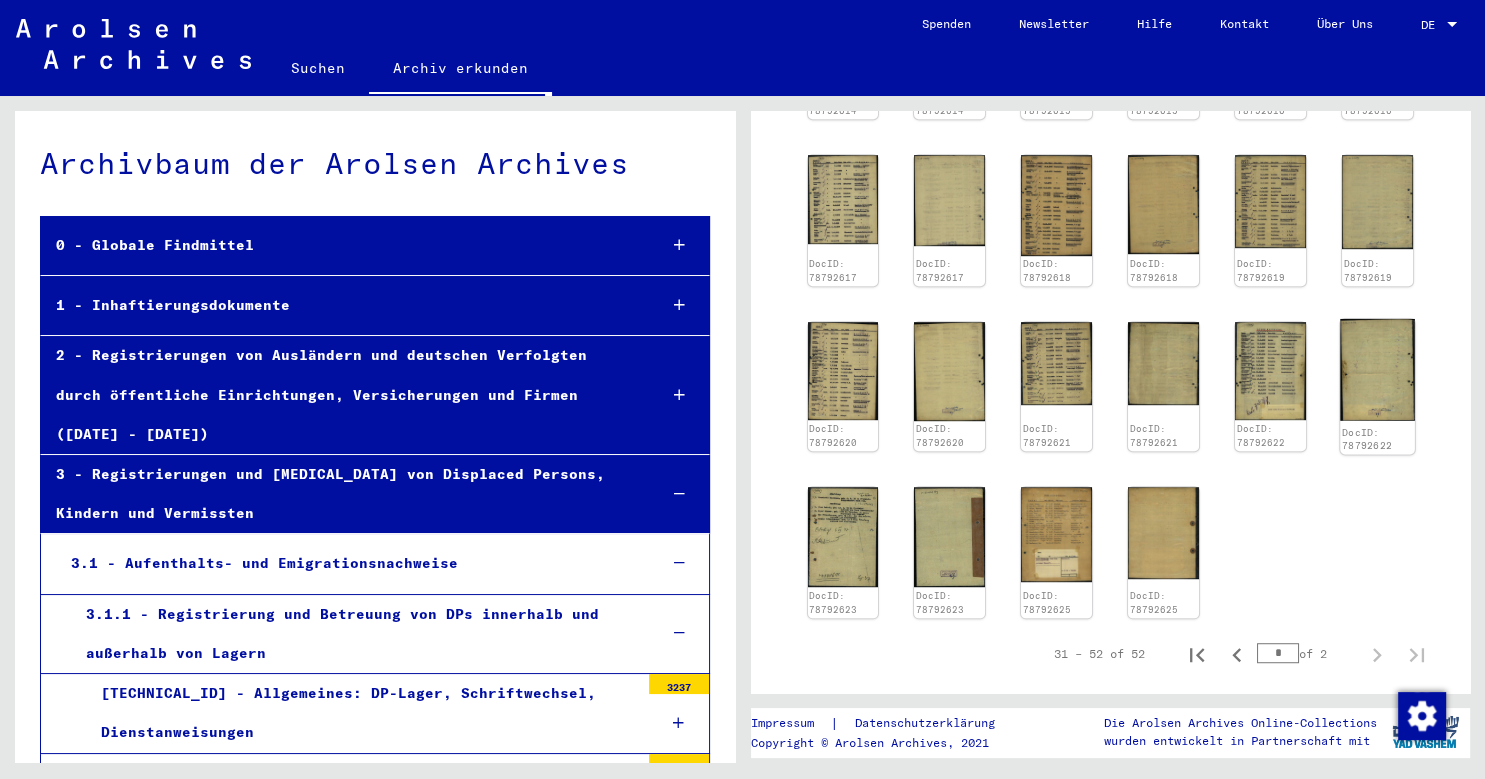 scroll, scrollTop: 1162, scrollLeft: 0, axis: vertical 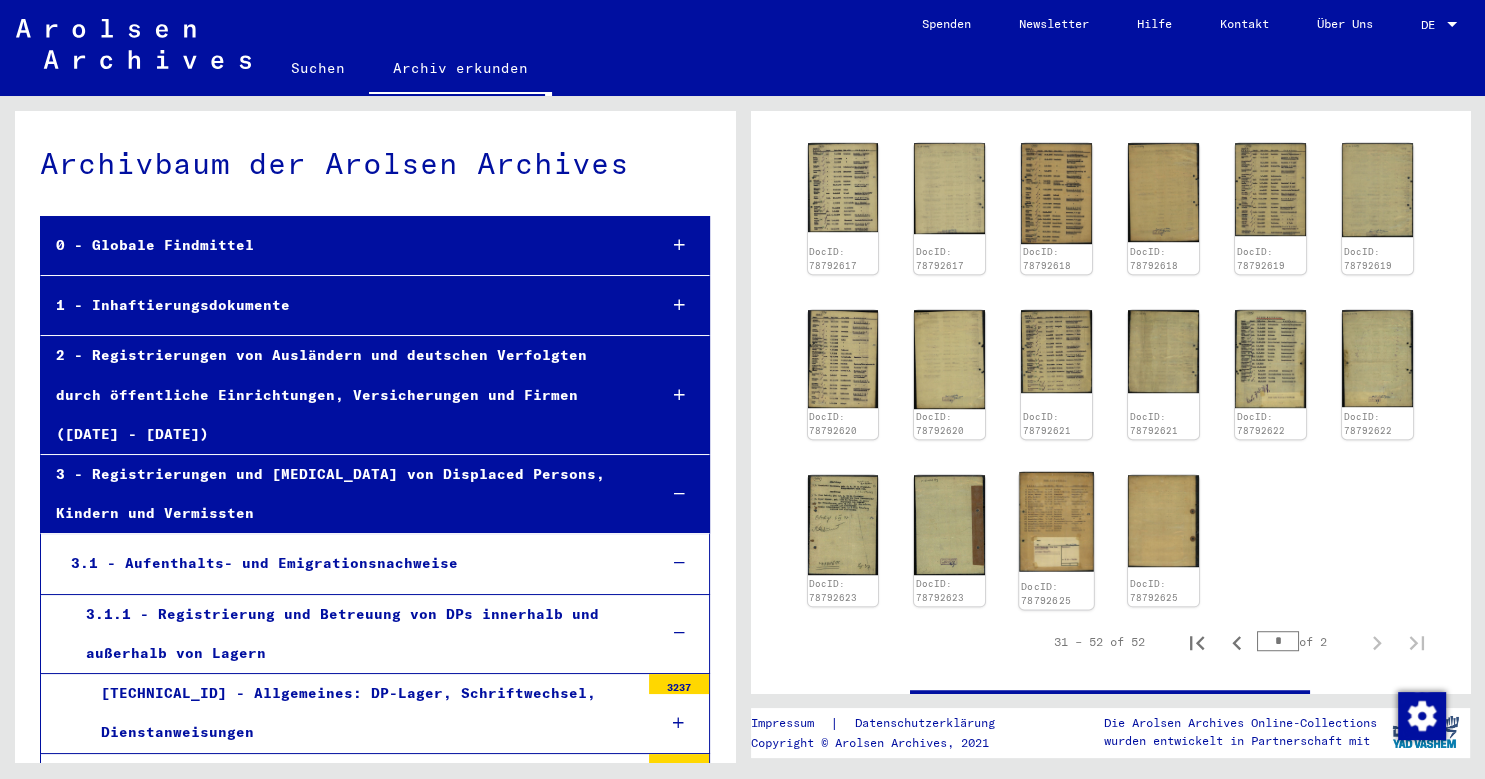 click 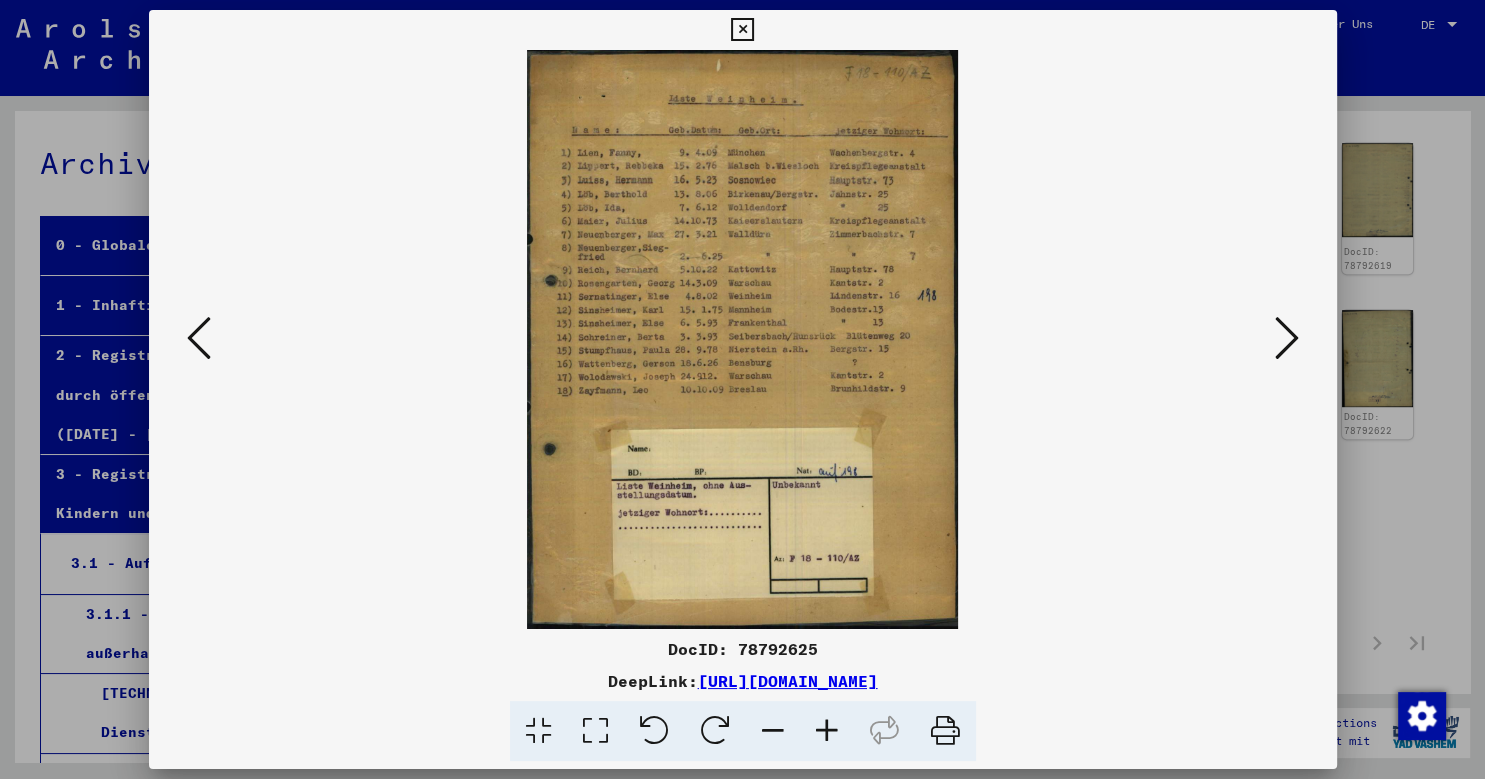 click at bounding box center [199, 338] 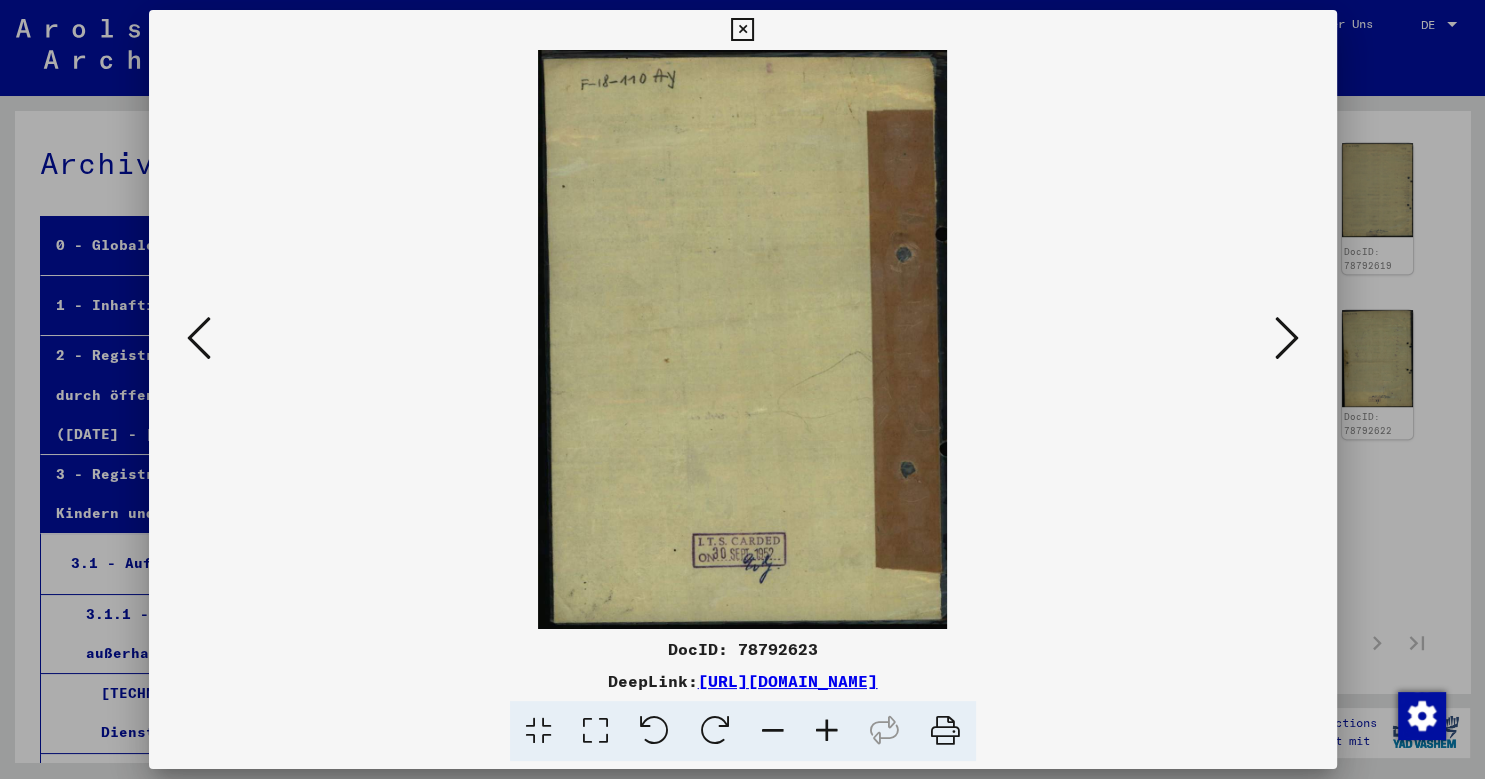 click at bounding box center [199, 338] 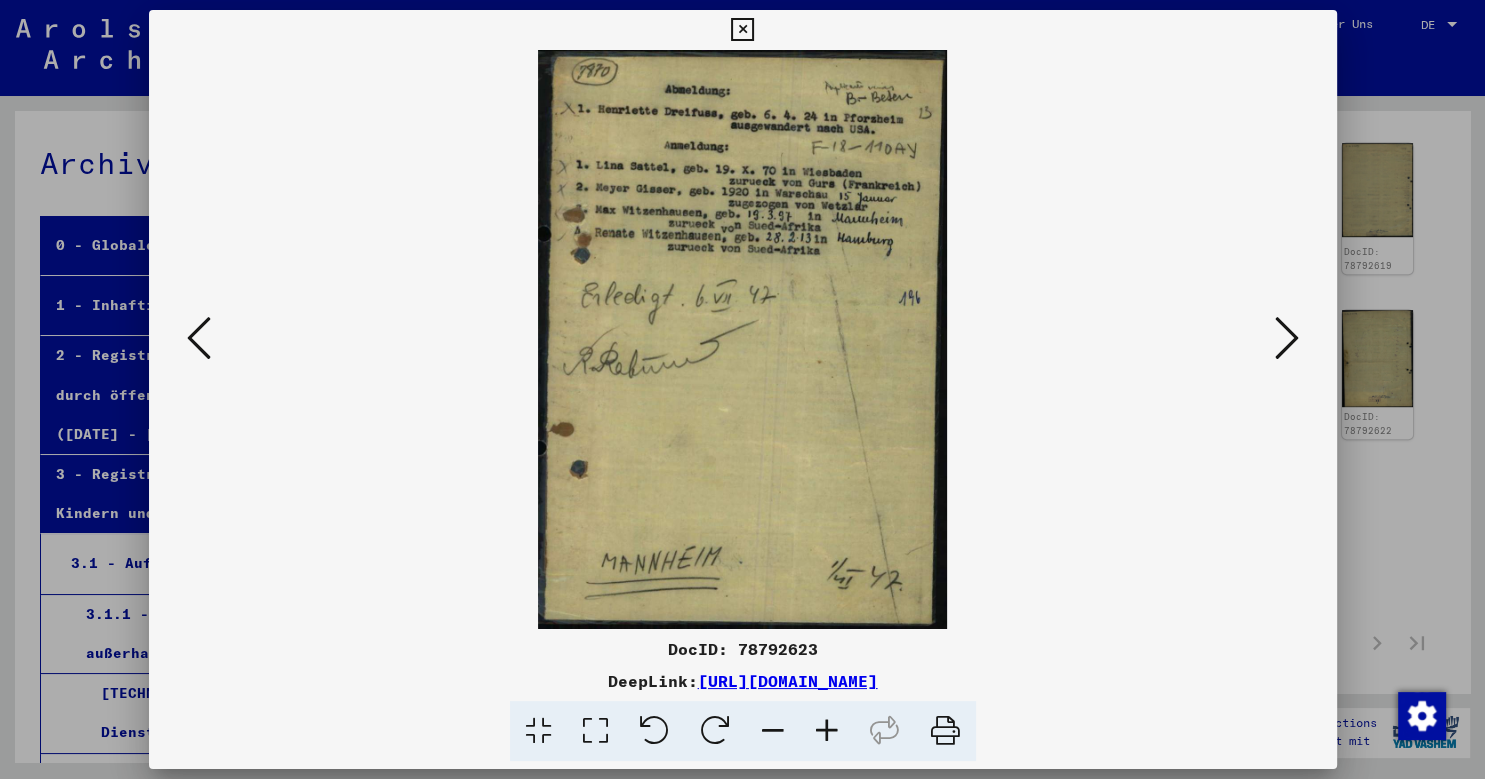 click at bounding box center [199, 338] 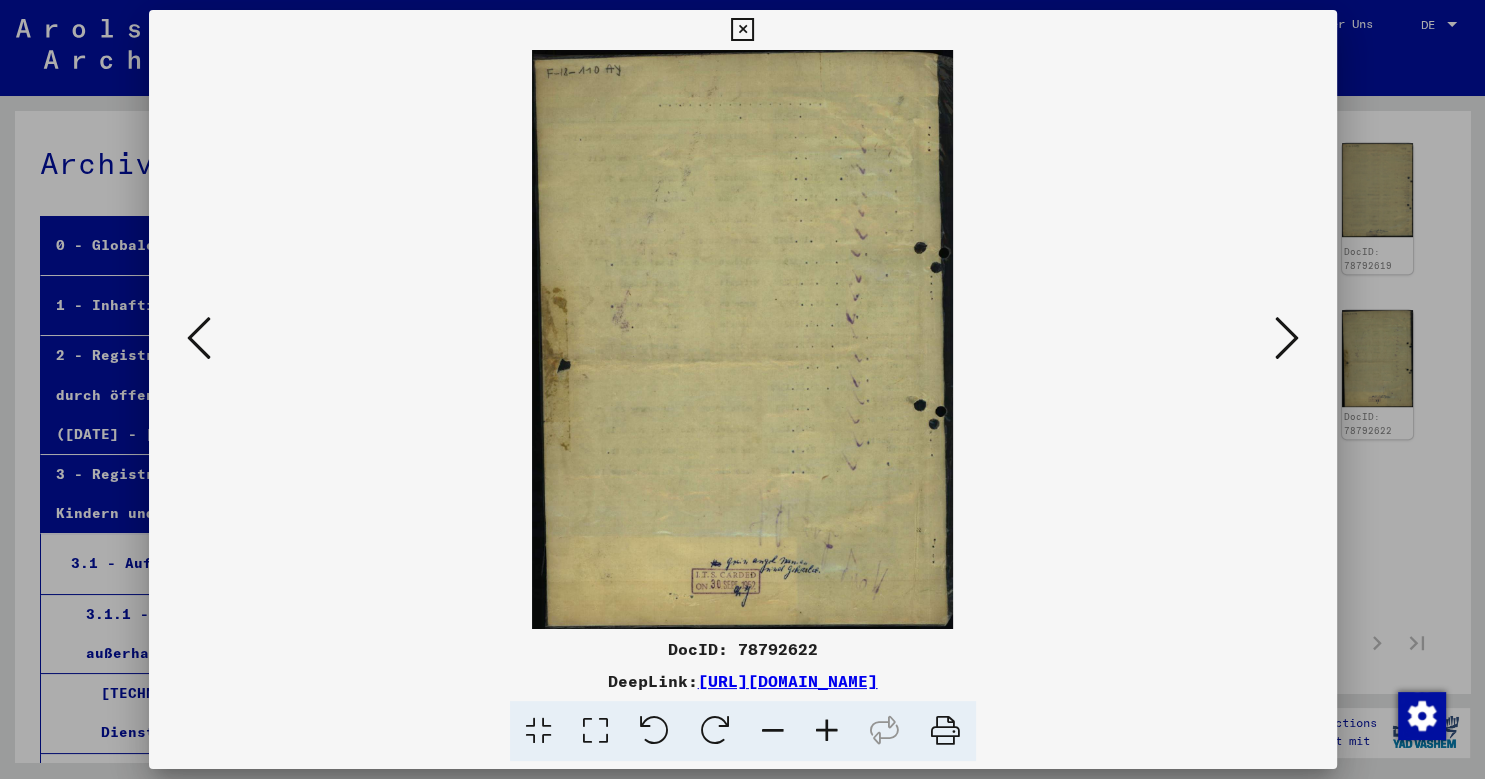 click at bounding box center (199, 338) 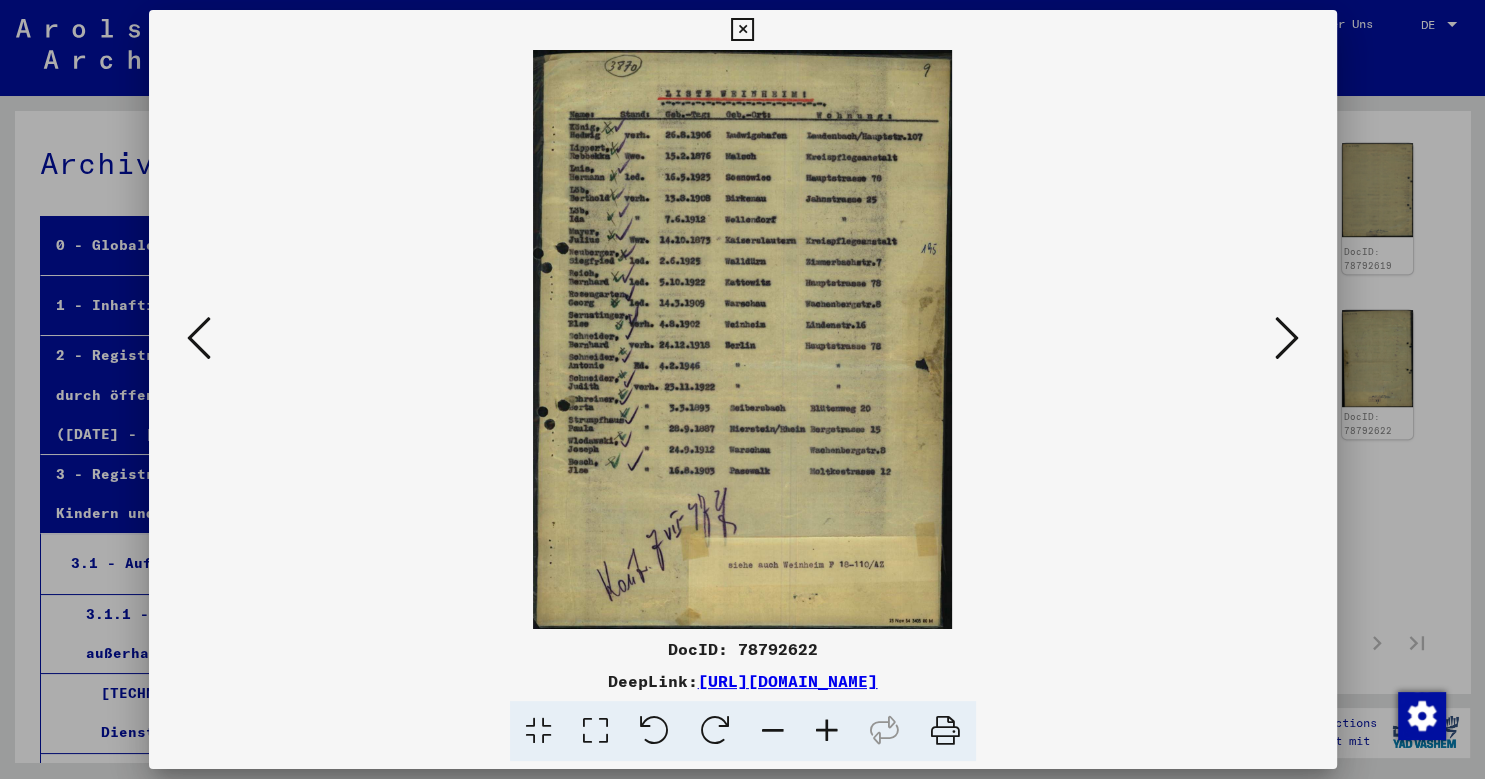 click at bounding box center [199, 338] 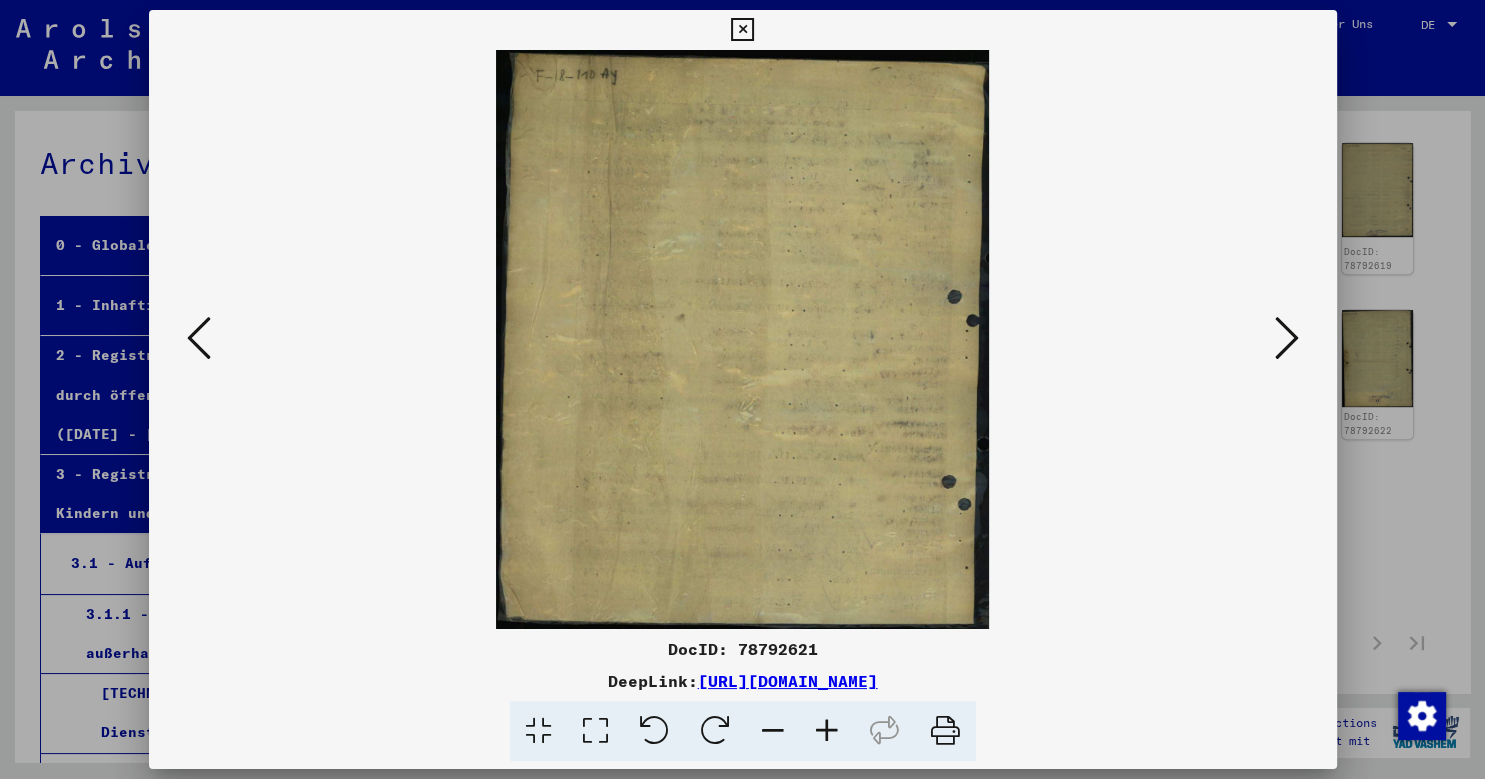 click at bounding box center (199, 338) 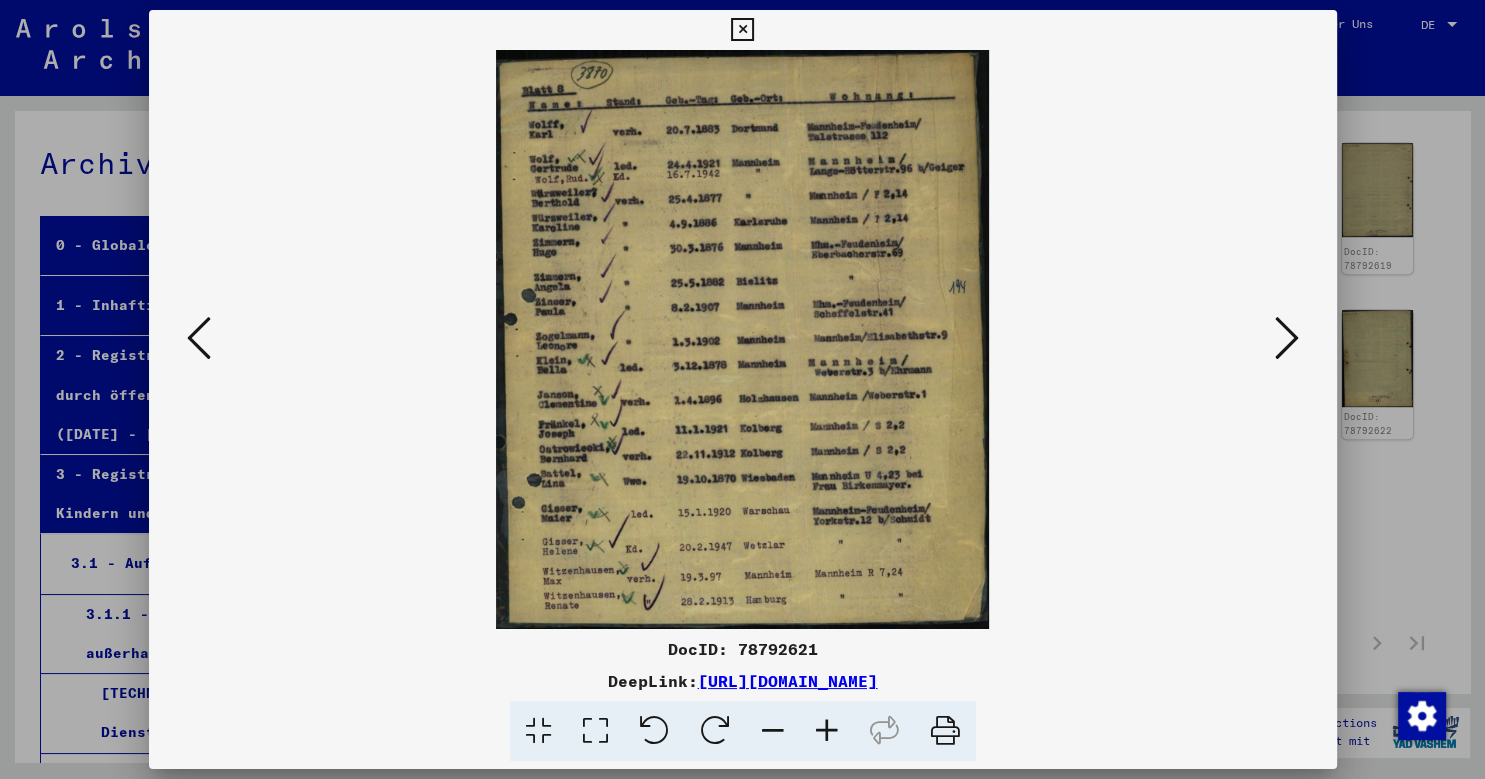 click at bounding box center (199, 338) 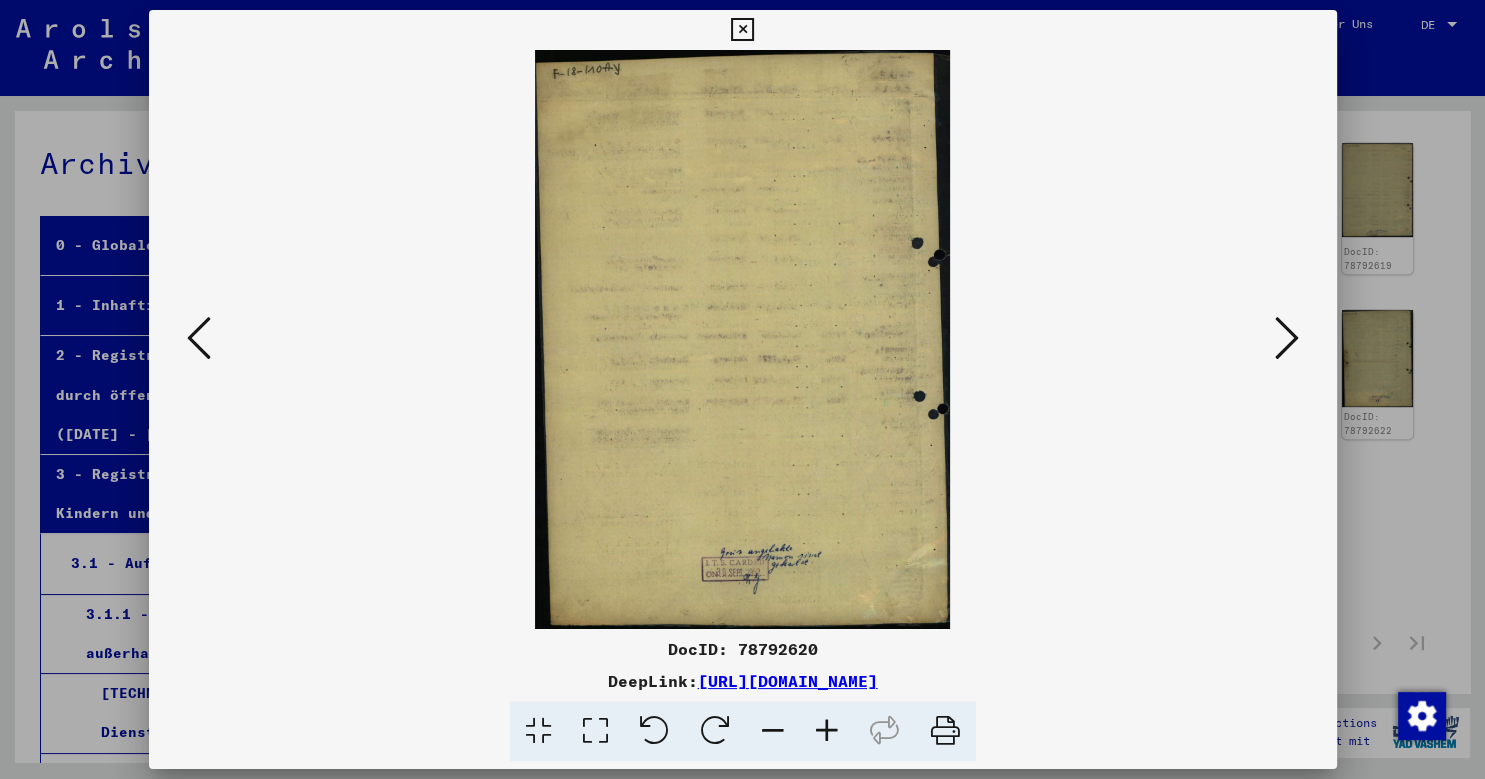 click at bounding box center (199, 338) 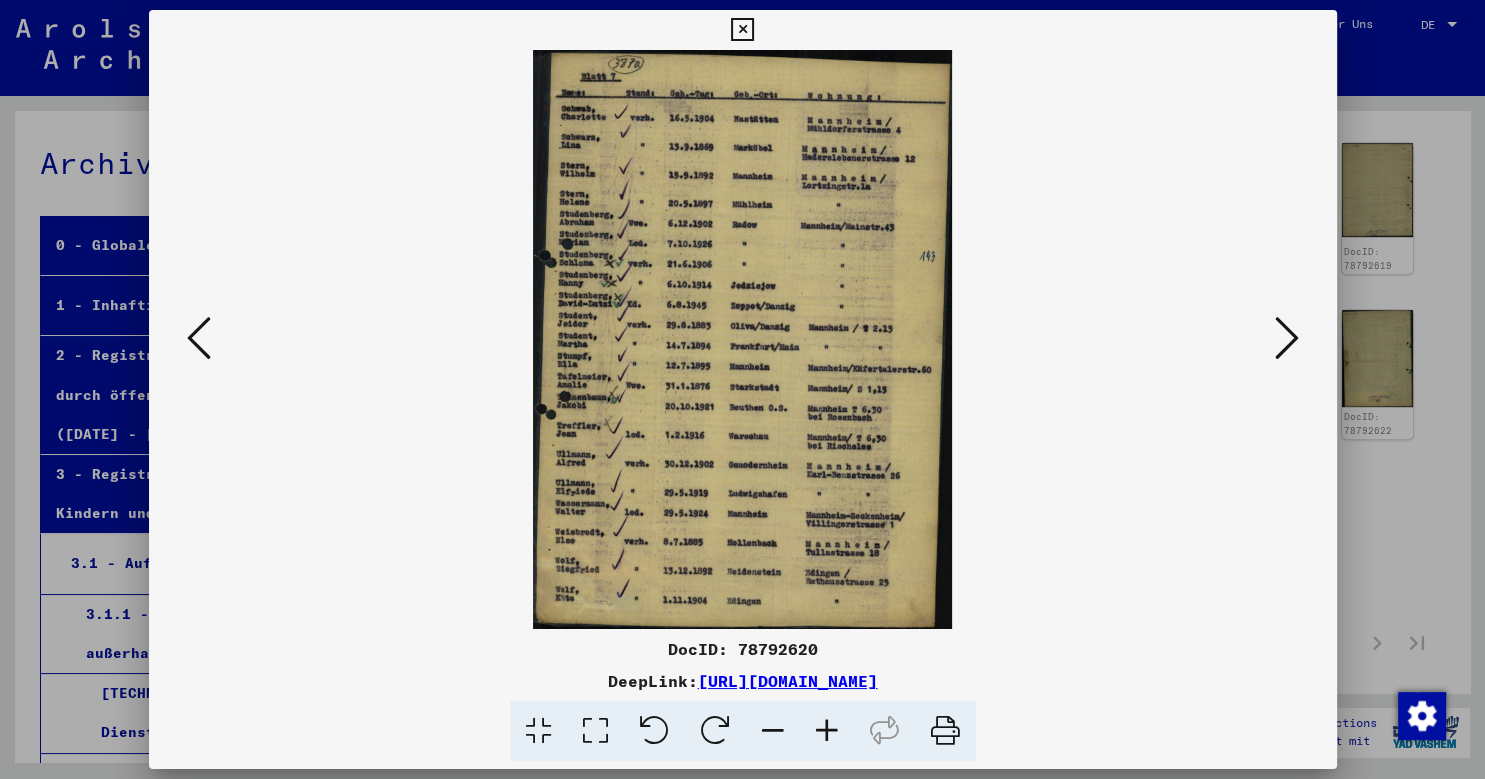 click at bounding box center [199, 338] 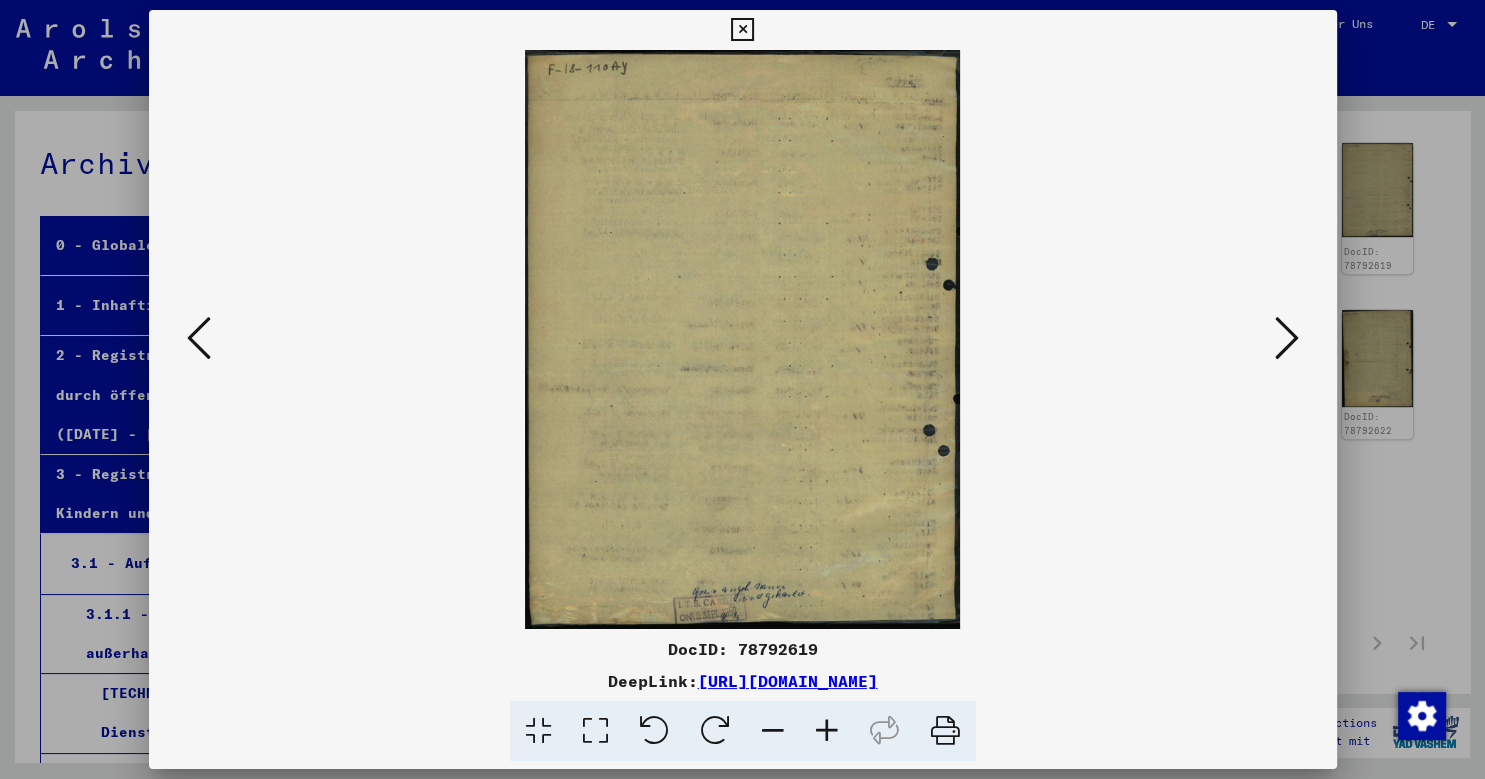 click at bounding box center [199, 338] 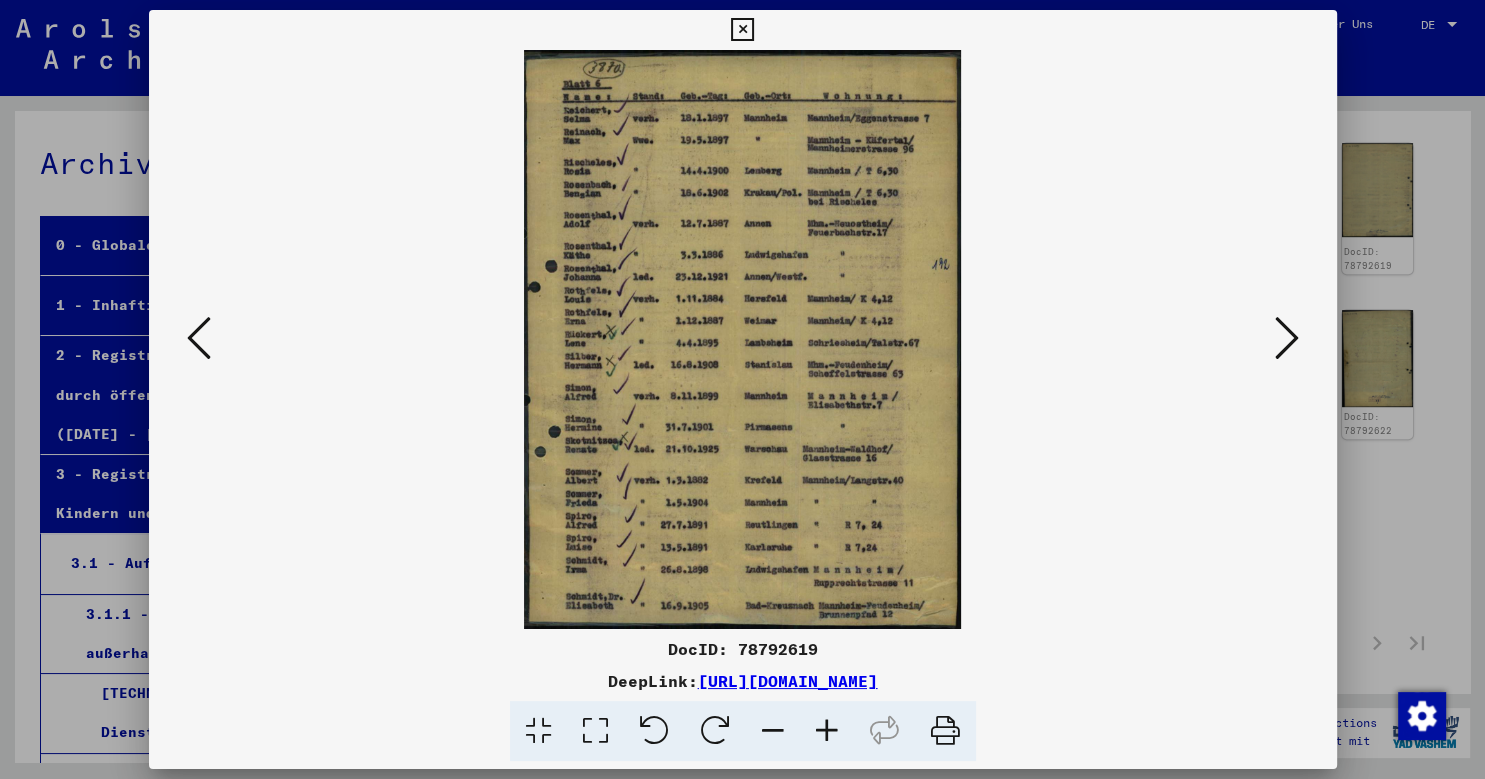 click at bounding box center [199, 338] 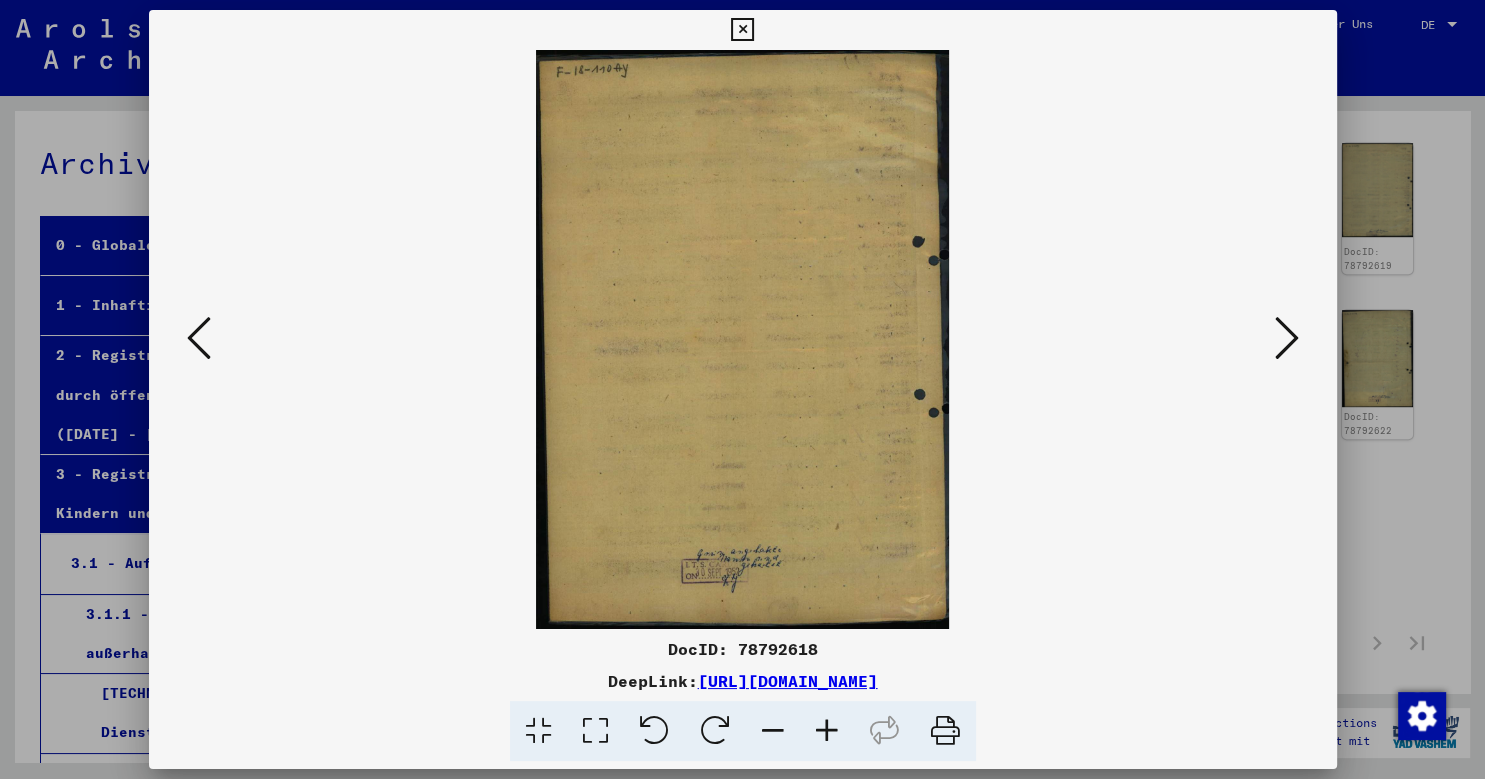 click at bounding box center [199, 338] 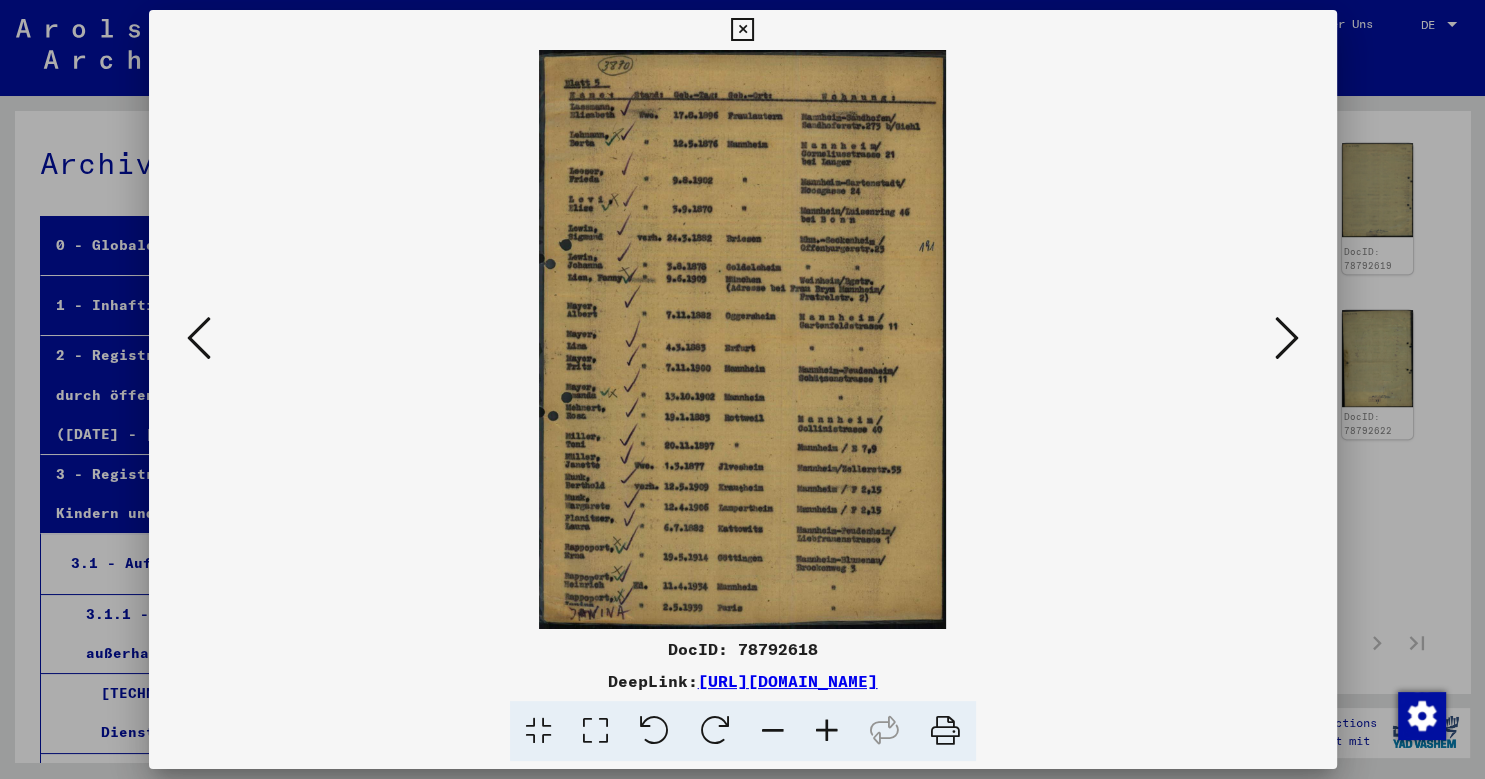 click at bounding box center [199, 338] 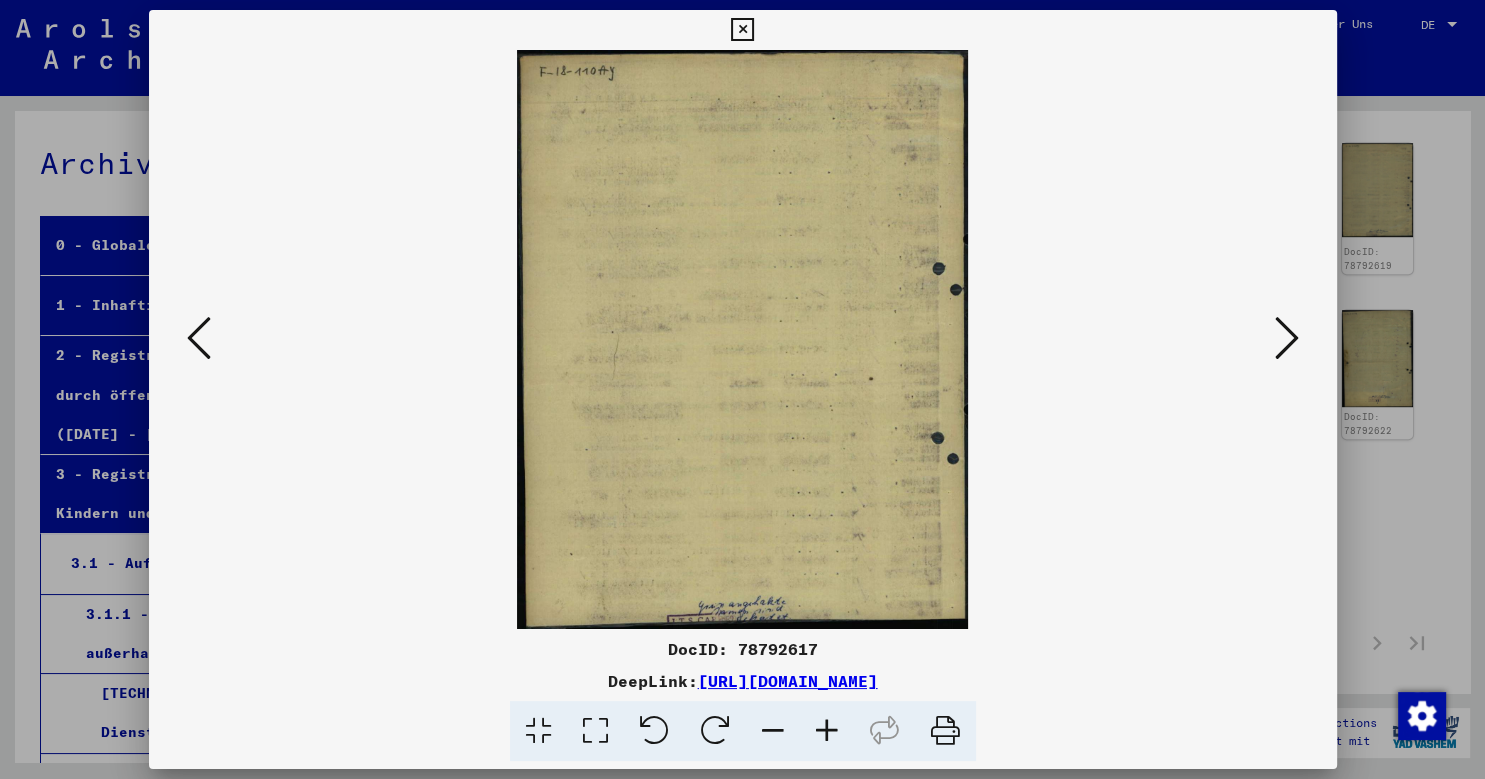 click at bounding box center [199, 338] 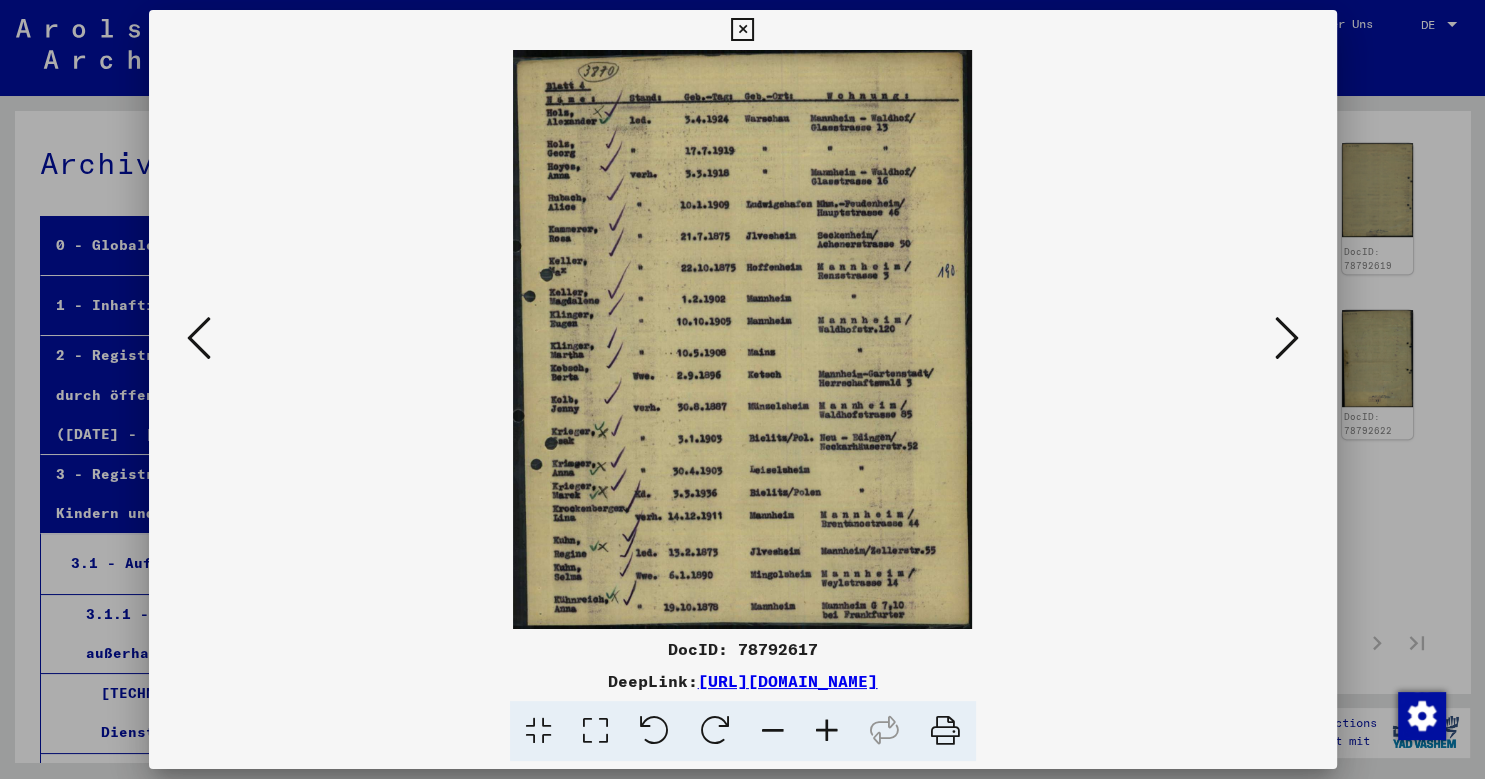 click at bounding box center [199, 338] 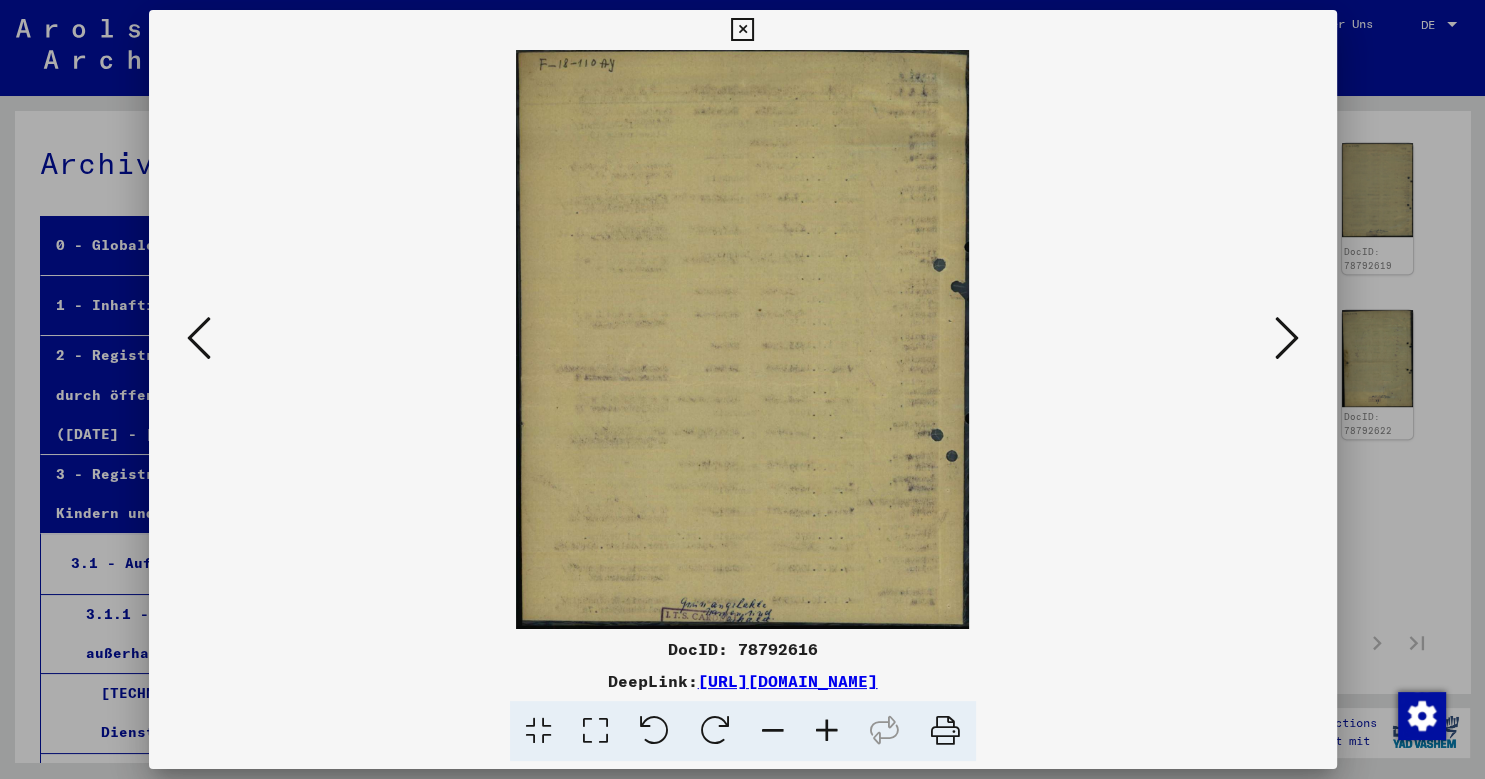 click at bounding box center [199, 338] 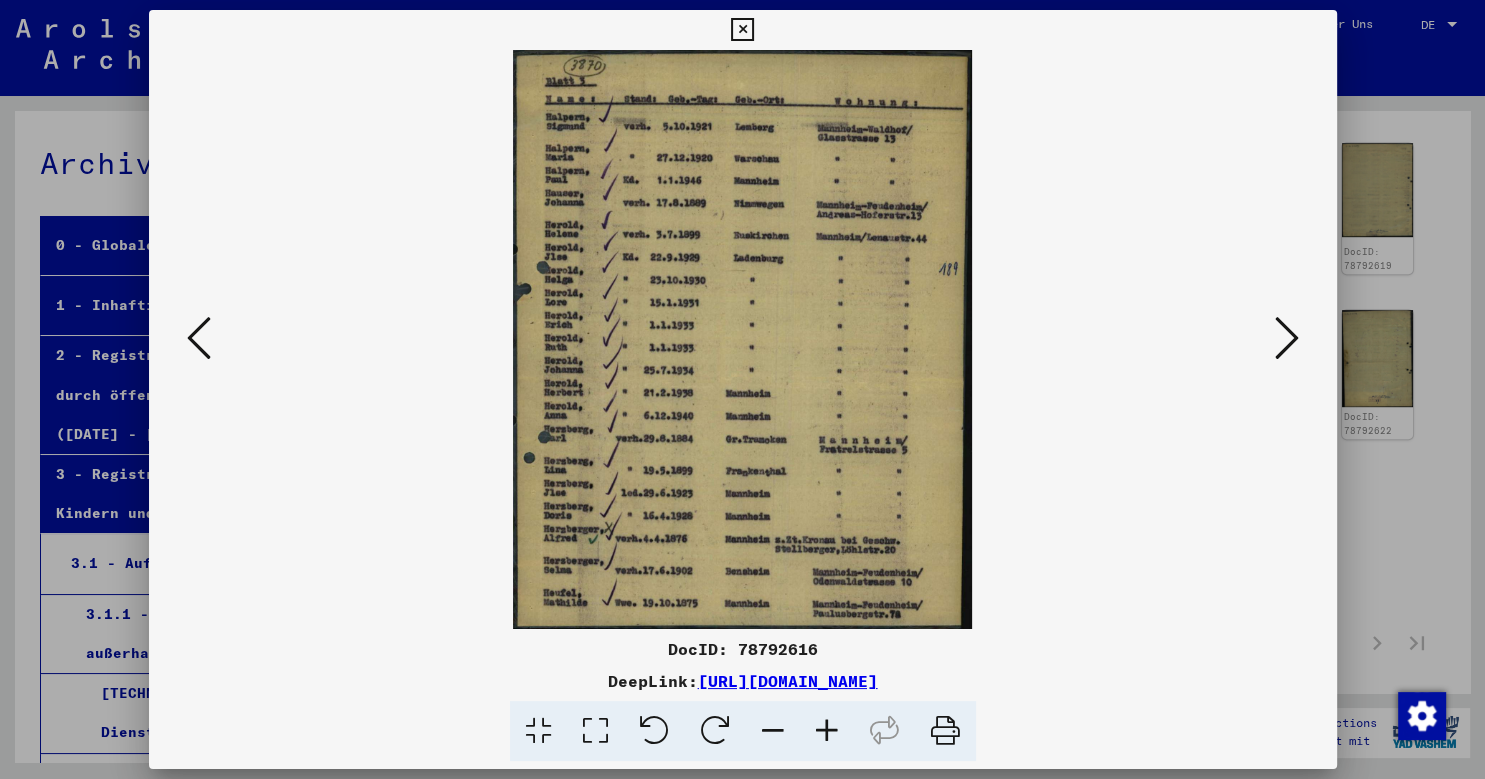 click at bounding box center (199, 338) 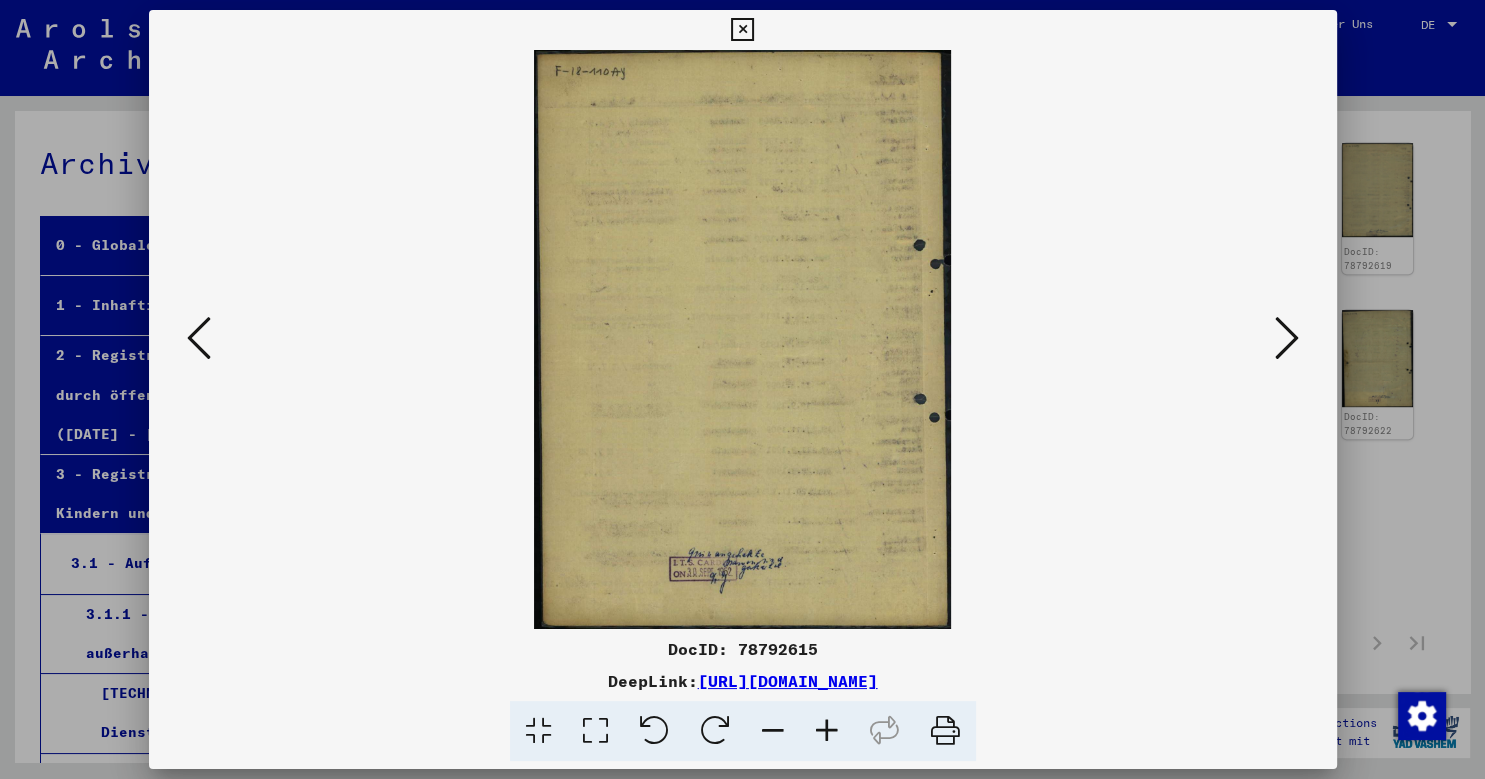 click at bounding box center [199, 338] 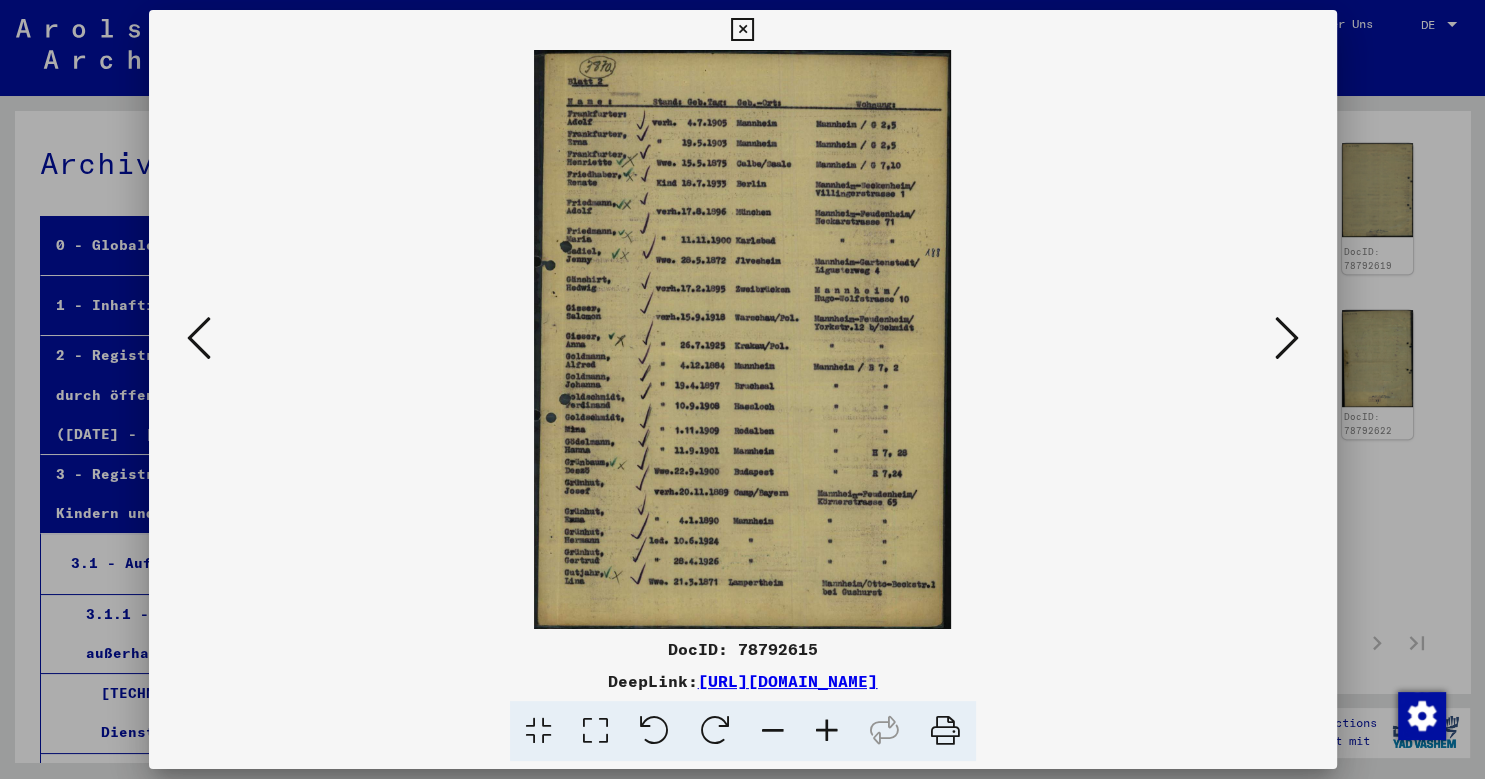 click at bounding box center (1287, 338) 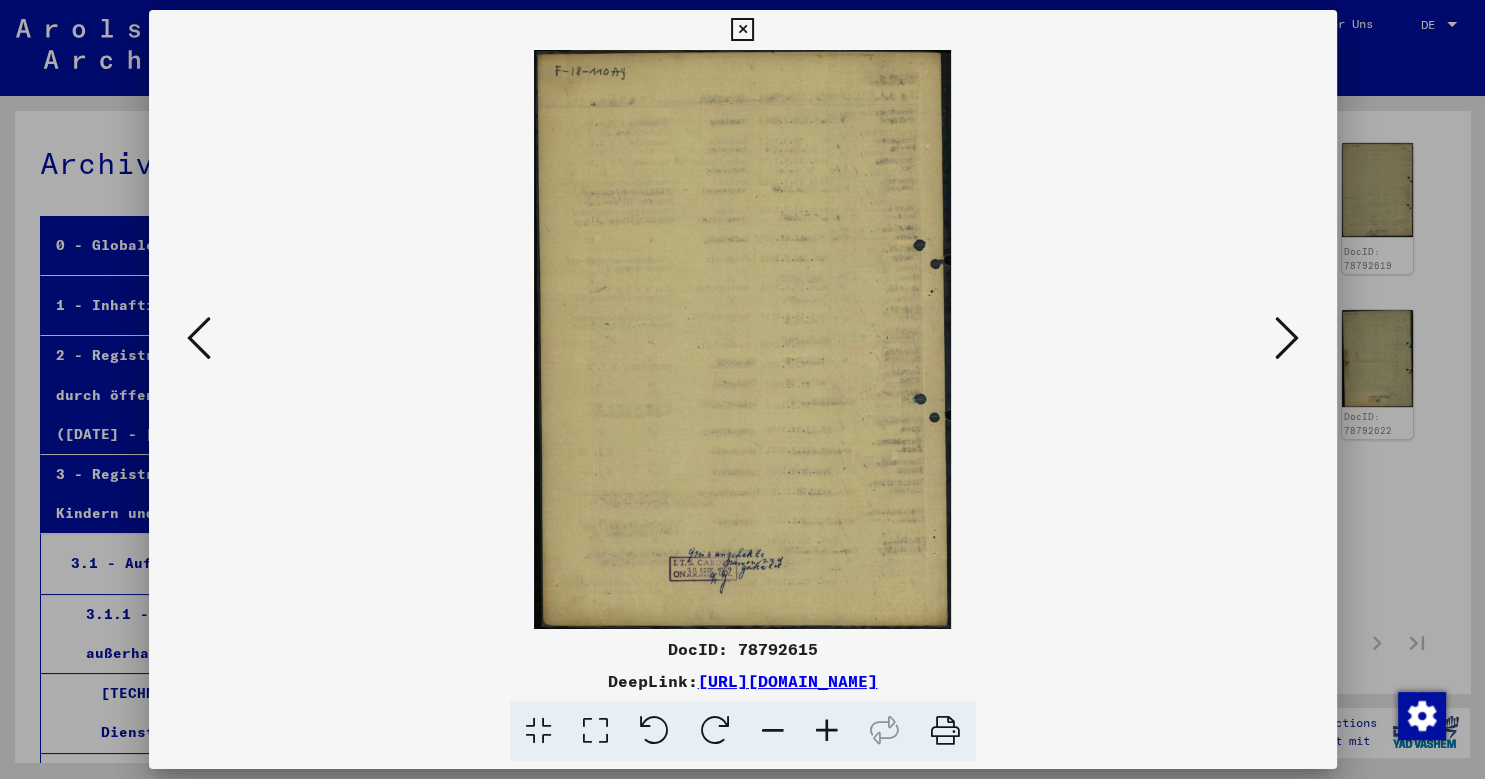 click at bounding box center (1287, 338) 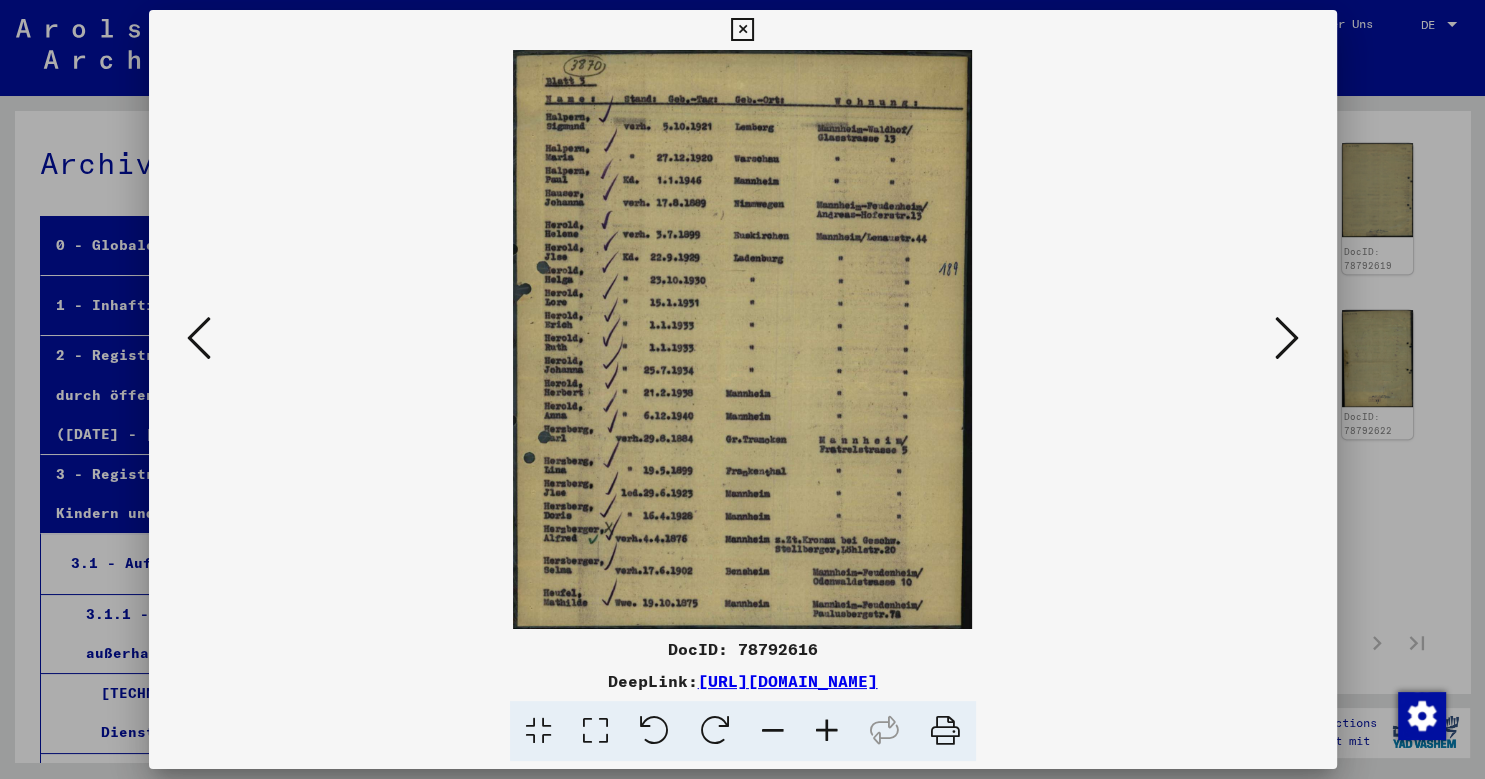 click at bounding box center (199, 338) 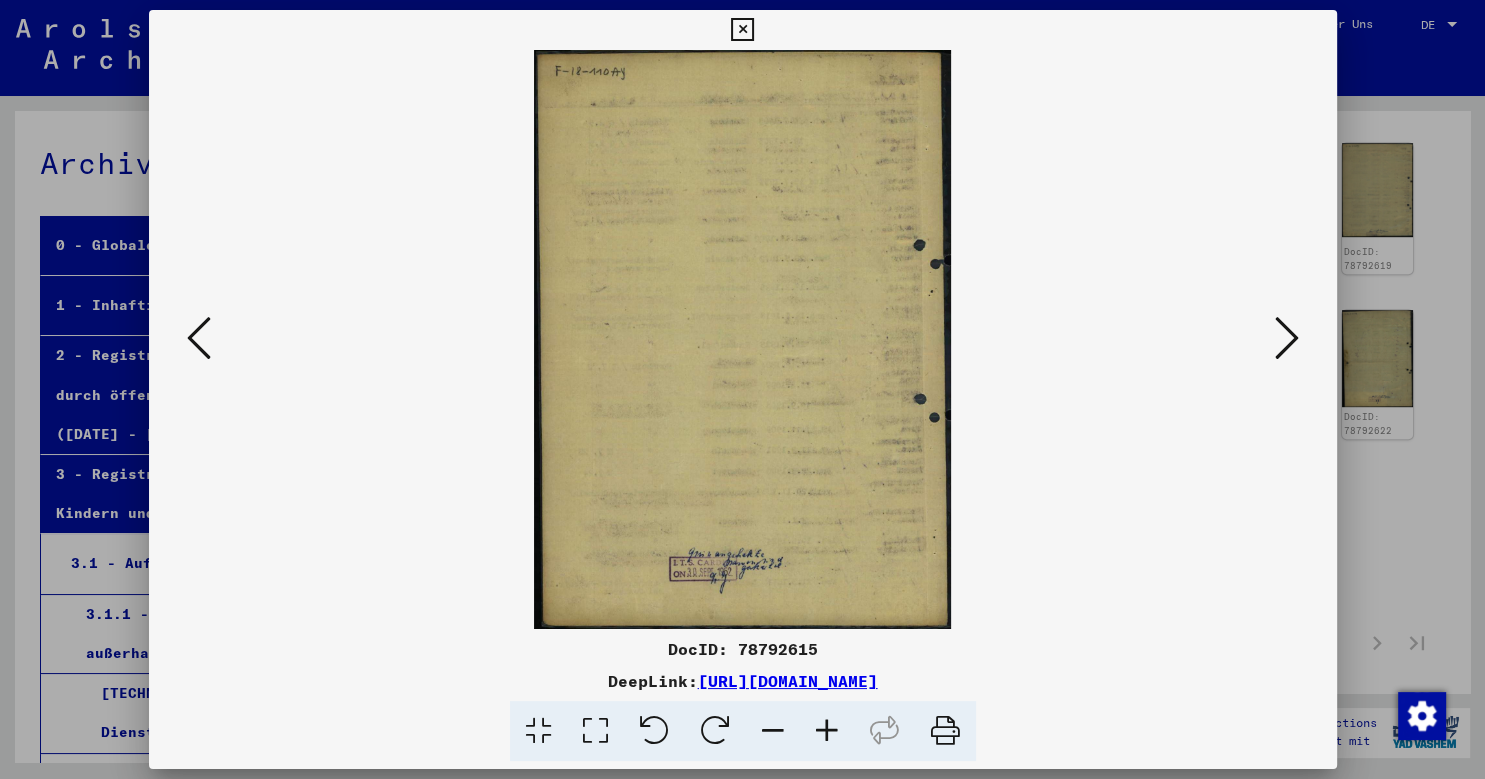 click at bounding box center (199, 338) 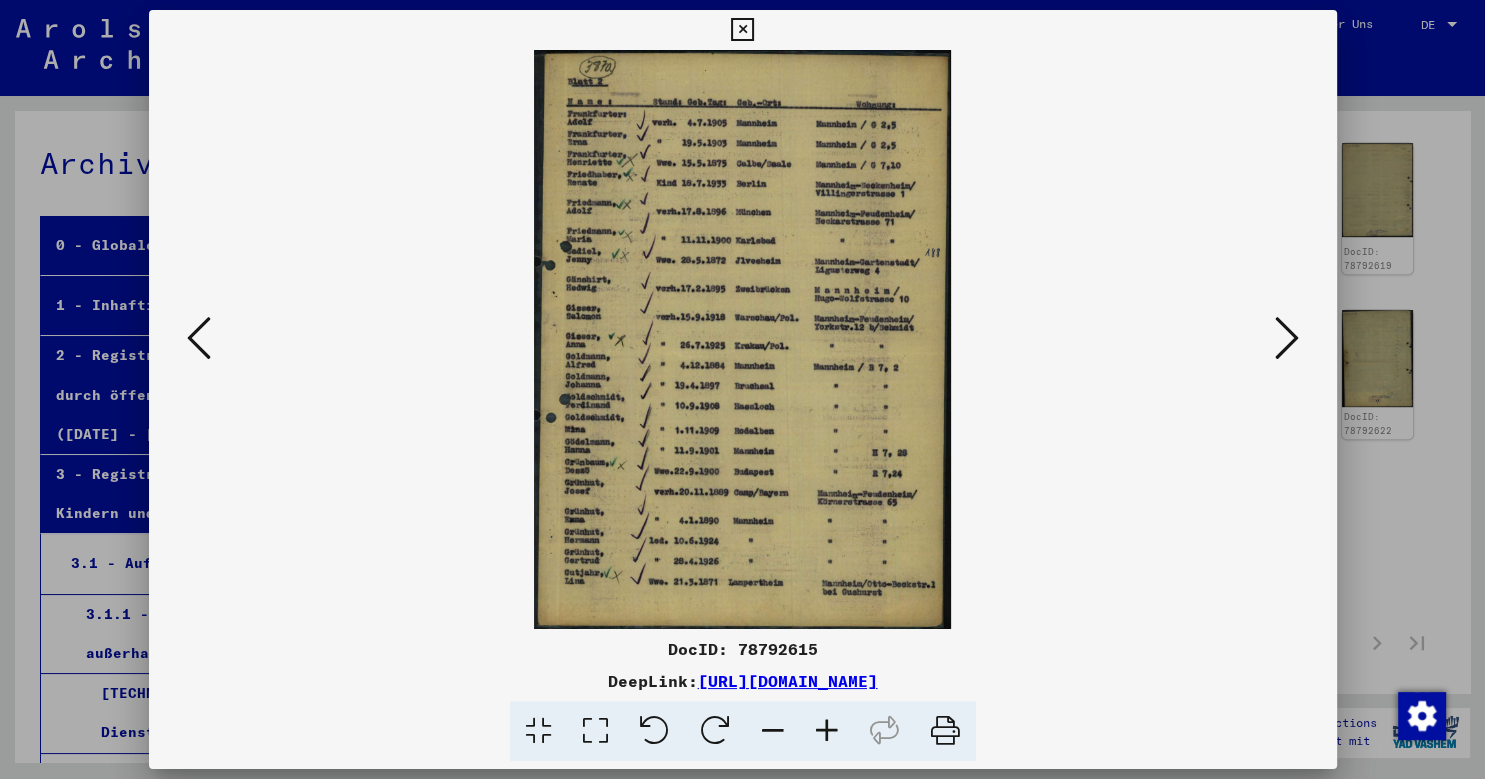 click at bounding box center (199, 338) 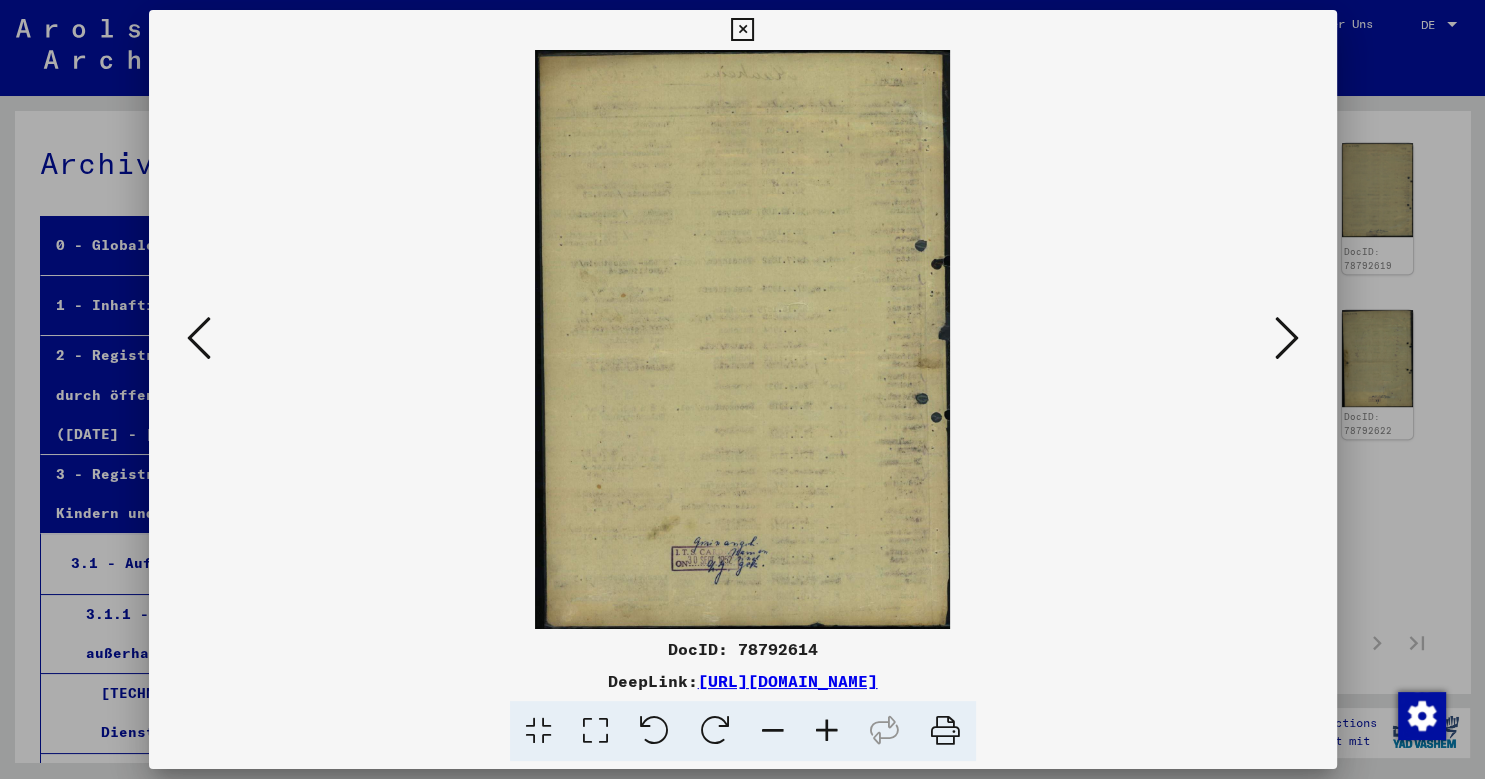 click at bounding box center (199, 338) 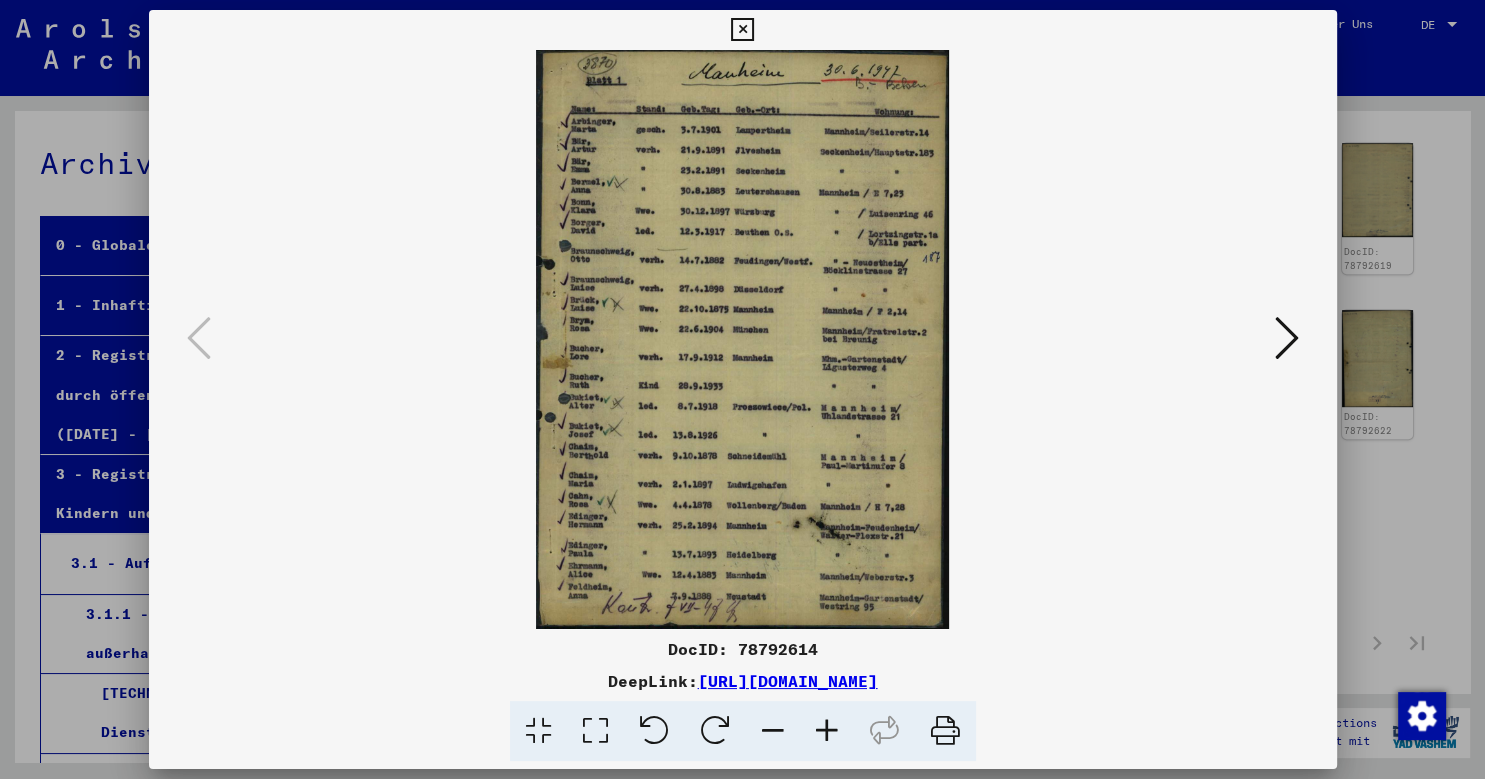 click at bounding box center [742, 30] 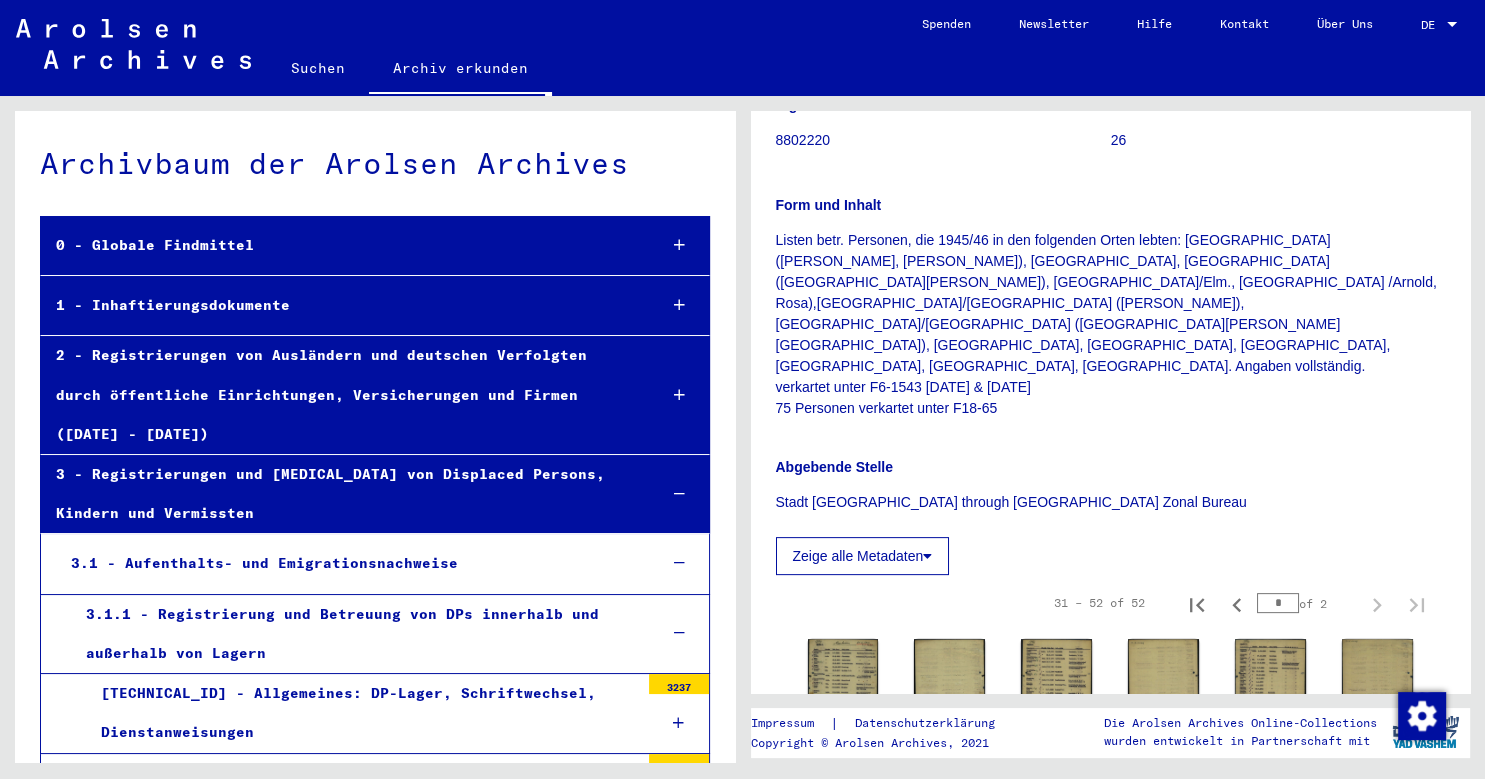 scroll, scrollTop: 0, scrollLeft: 0, axis: both 